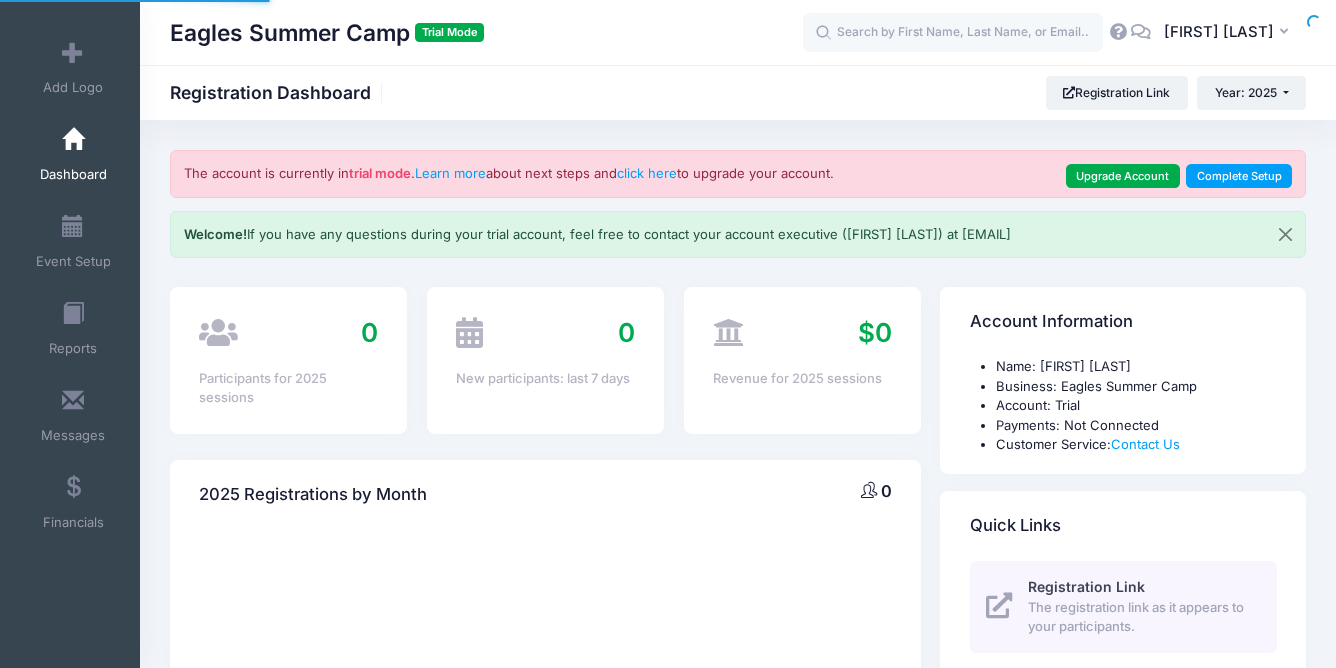 scroll, scrollTop: 0, scrollLeft: 0, axis: both 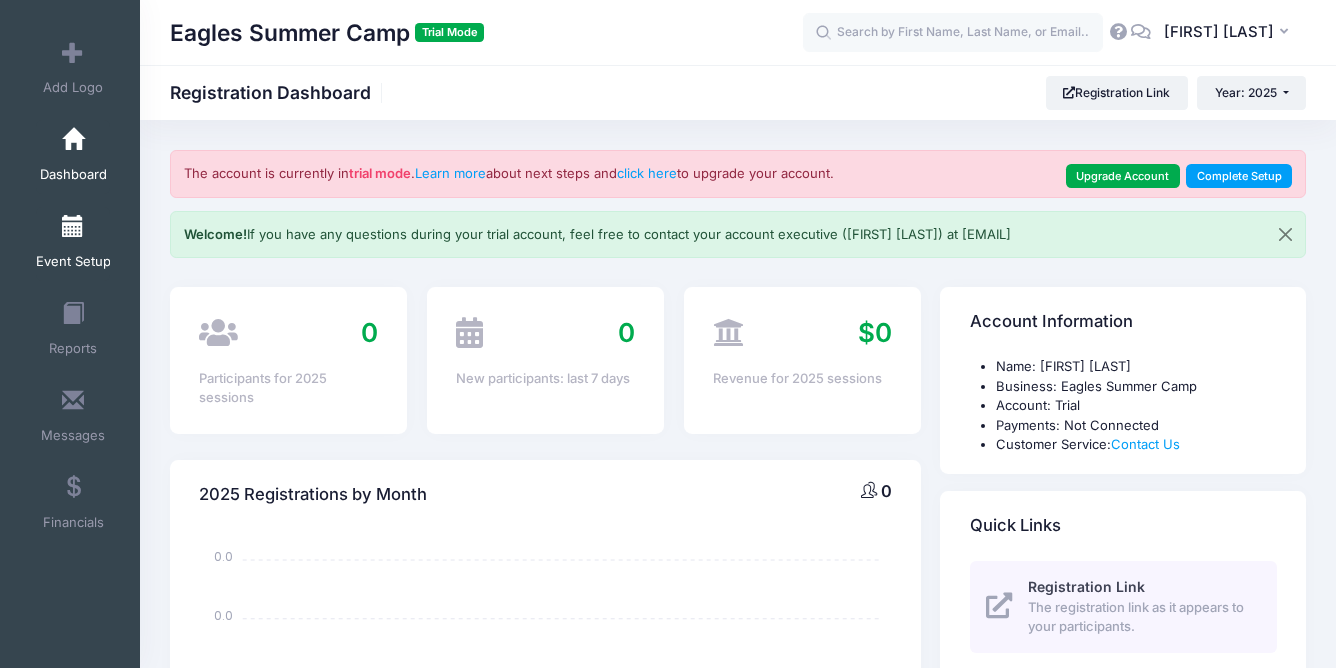 click at bounding box center (73, 227) 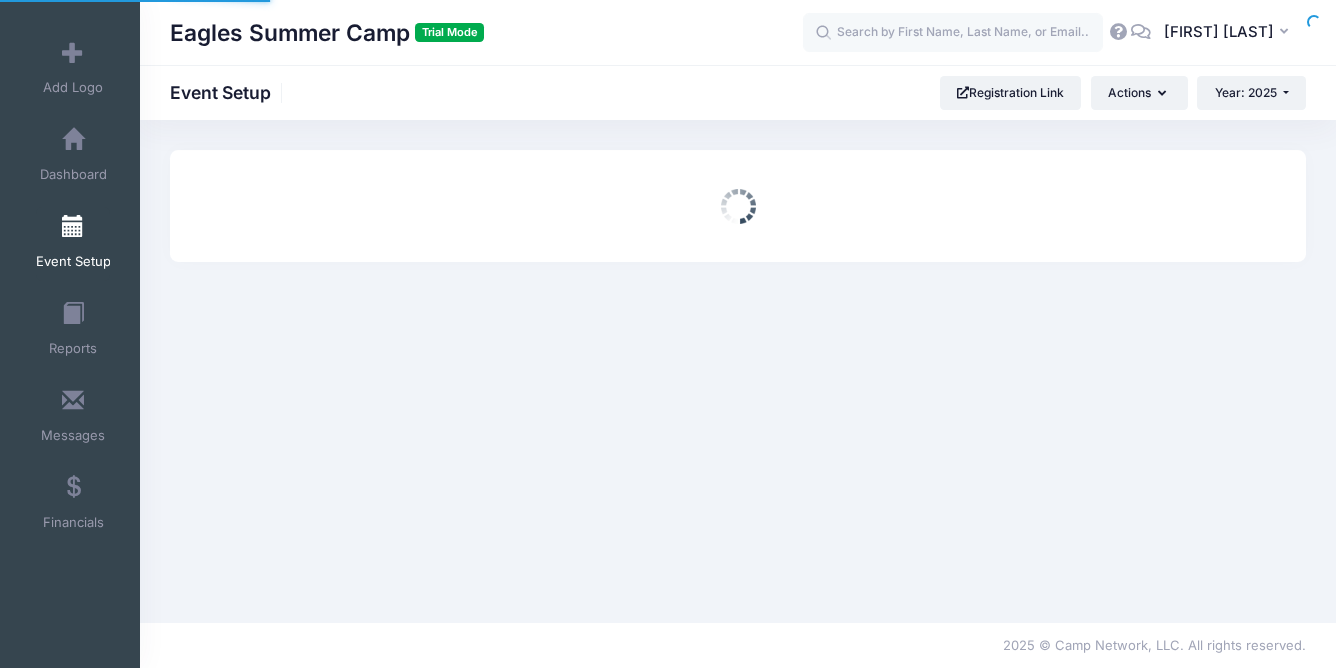scroll, scrollTop: 0, scrollLeft: 0, axis: both 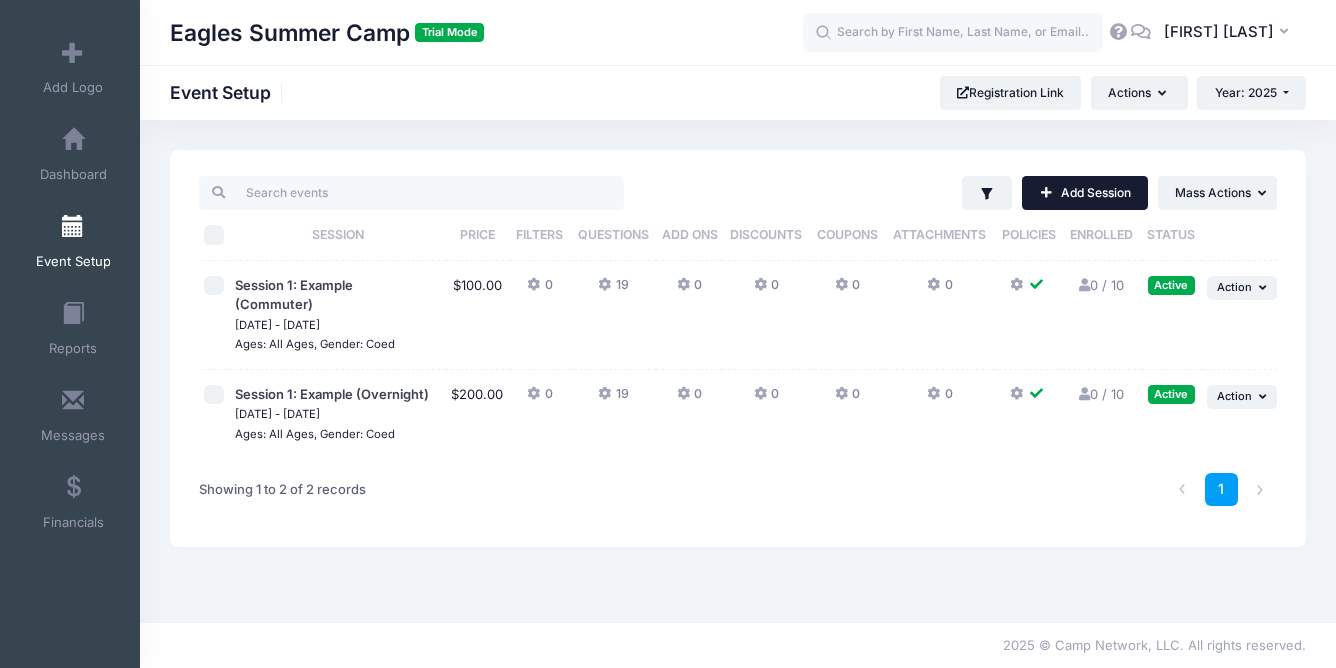 click on "Add Session" at bounding box center [1085, 193] 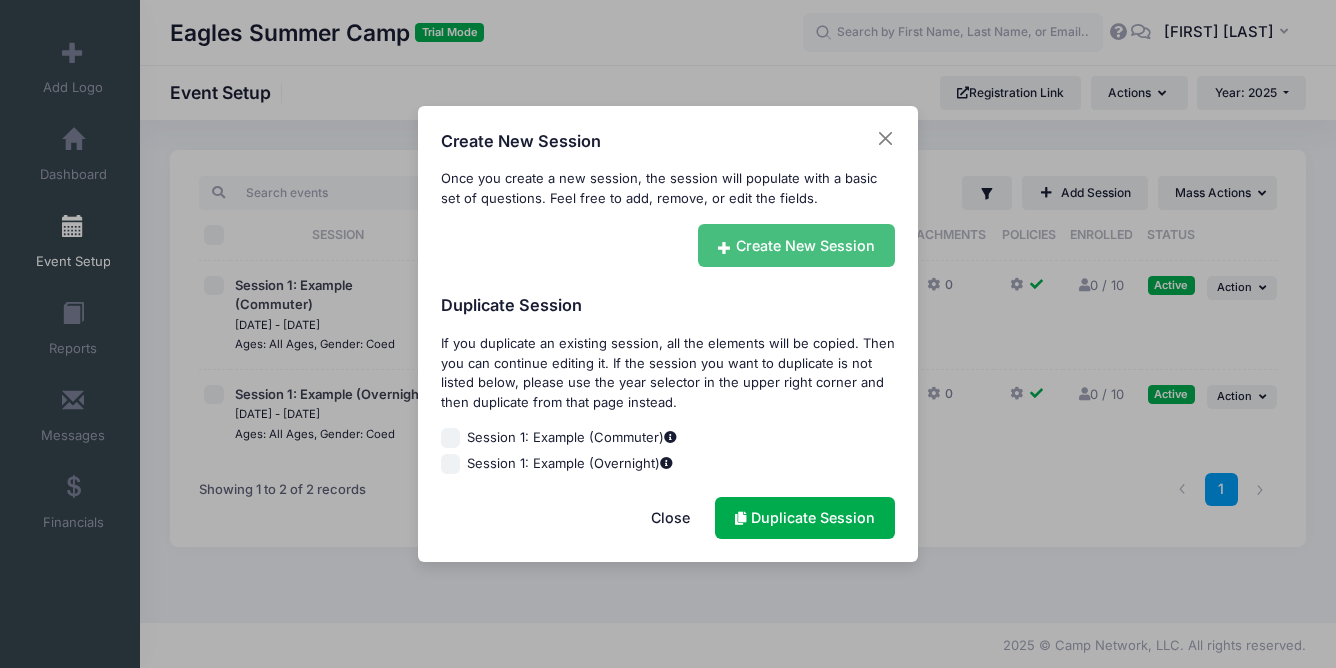 click on "Create New Session" at bounding box center (797, 245) 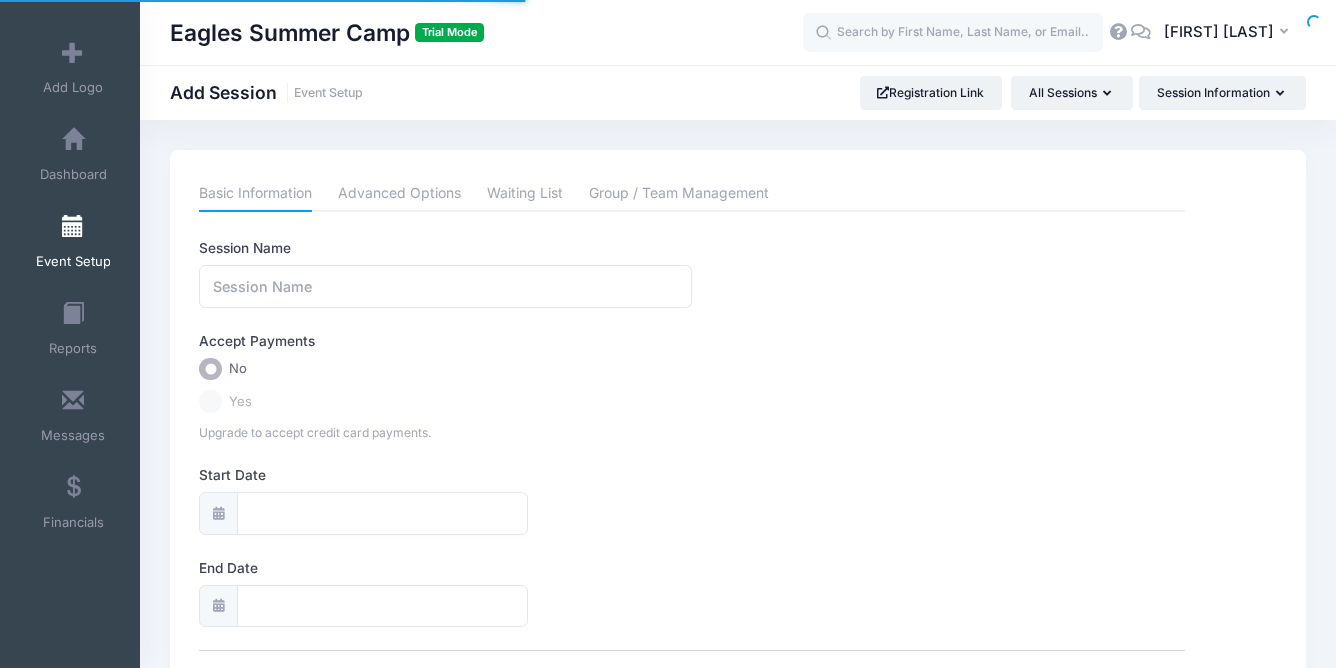 scroll, scrollTop: 0, scrollLeft: 0, axis: both 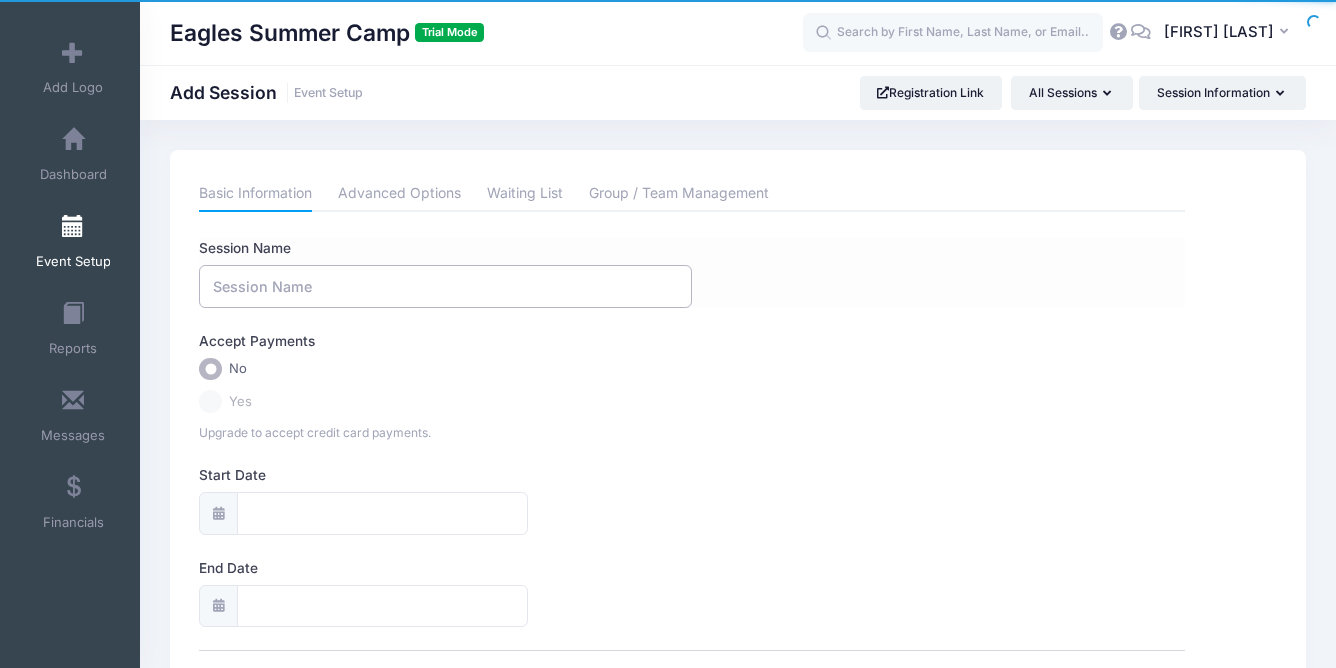 click on "Session Name" at bounding box center (445, 286) 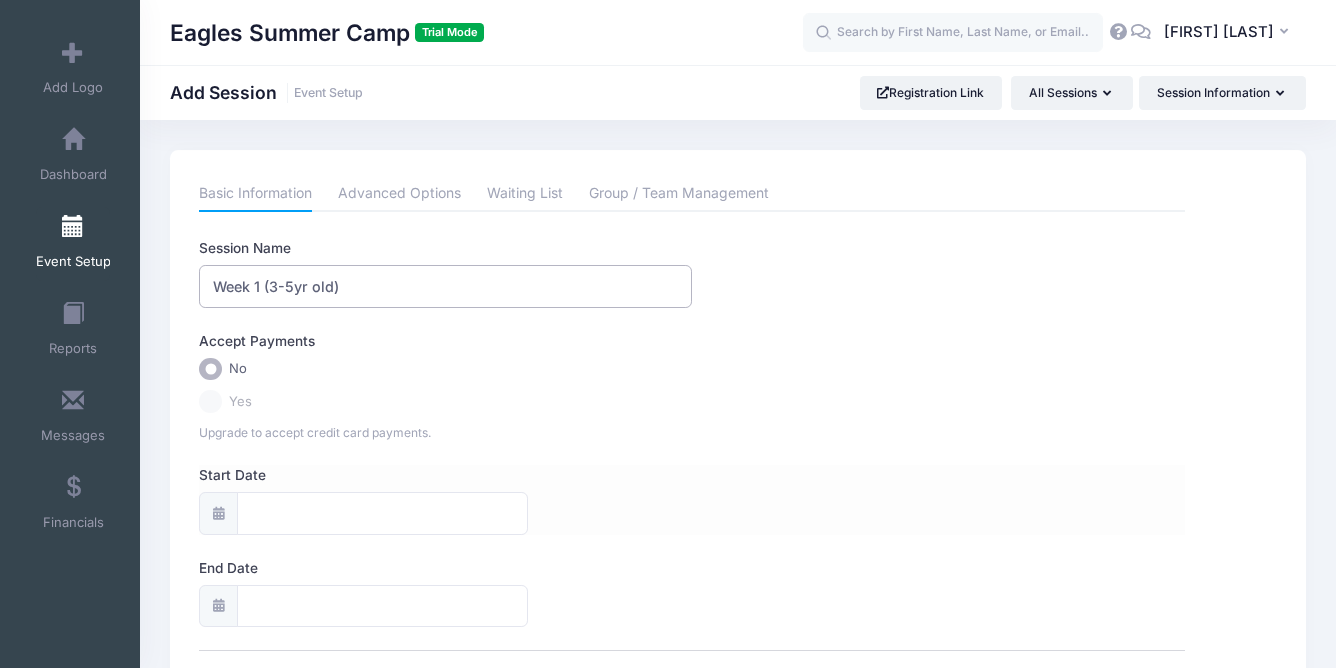 type on "Week 1 (3-5yr old)" 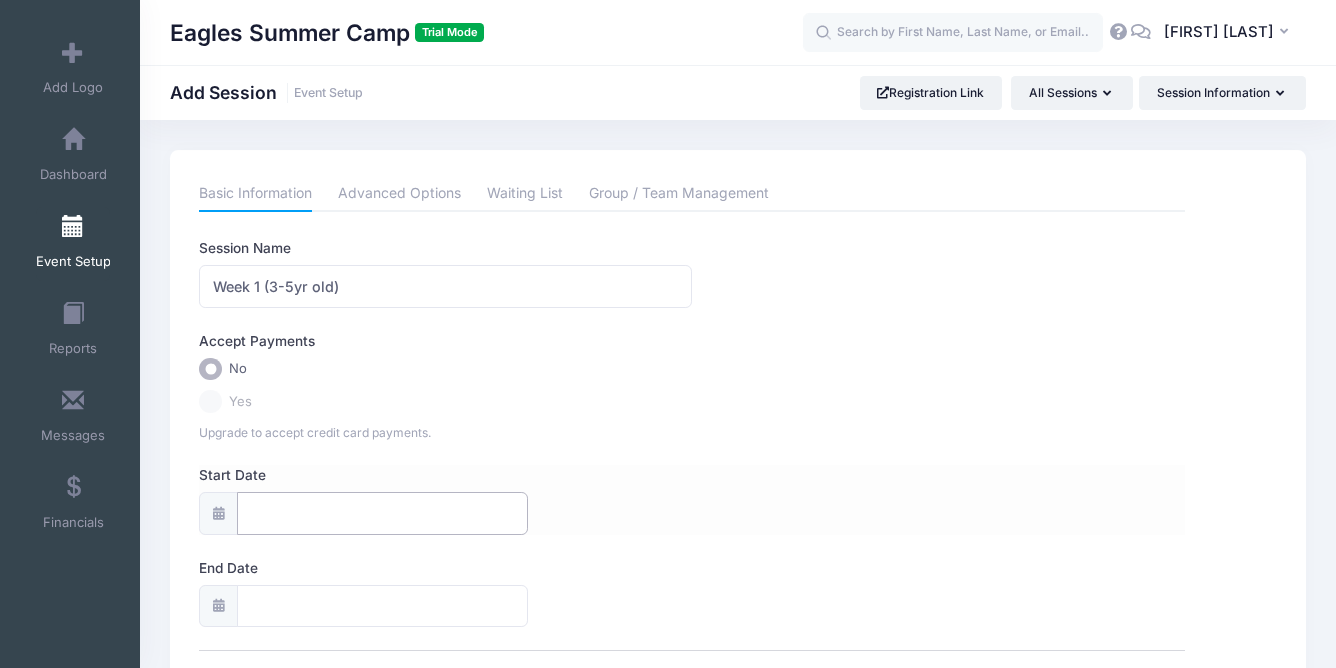 click on "Start Date" at bounding box center [382, 513] 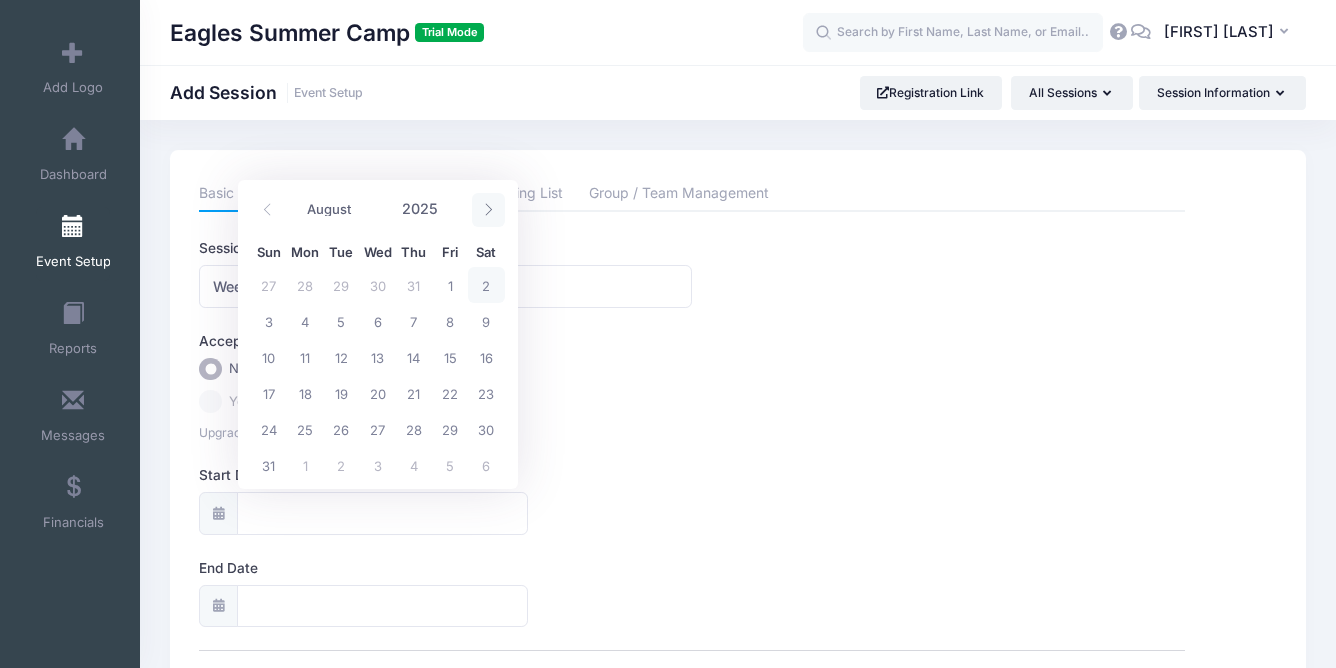 click at bounding box center [488, 210] 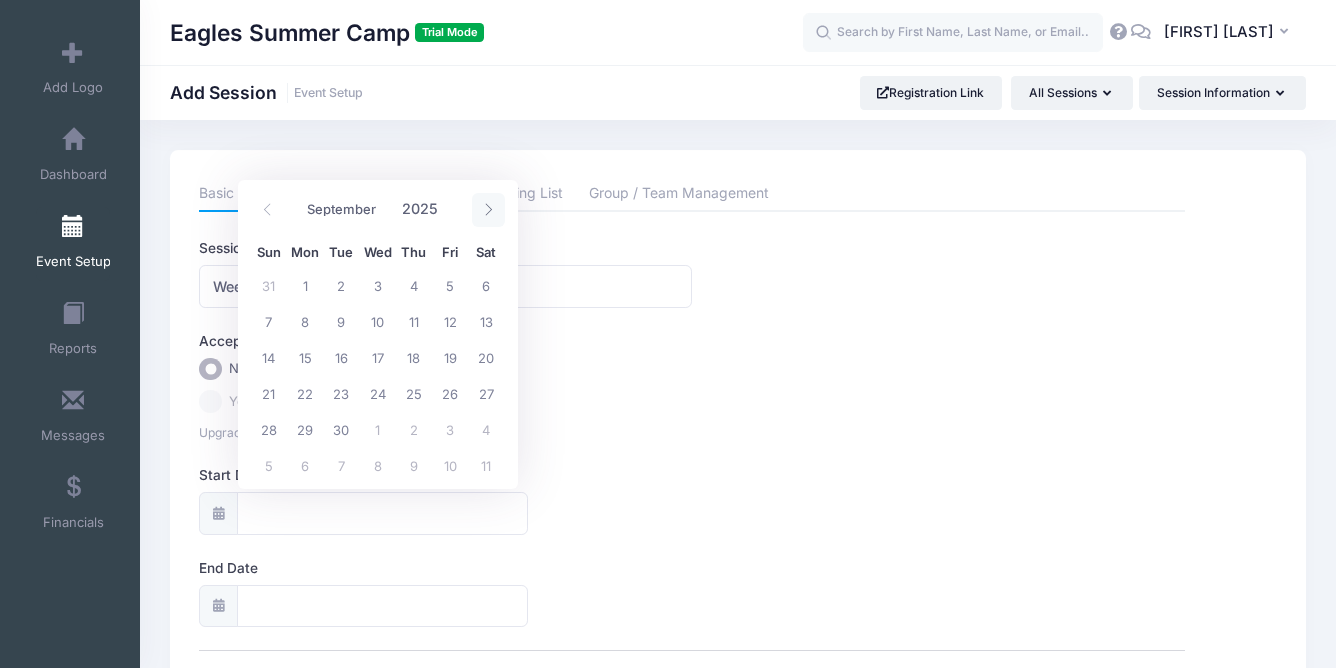click at bounding box center [488, 210] 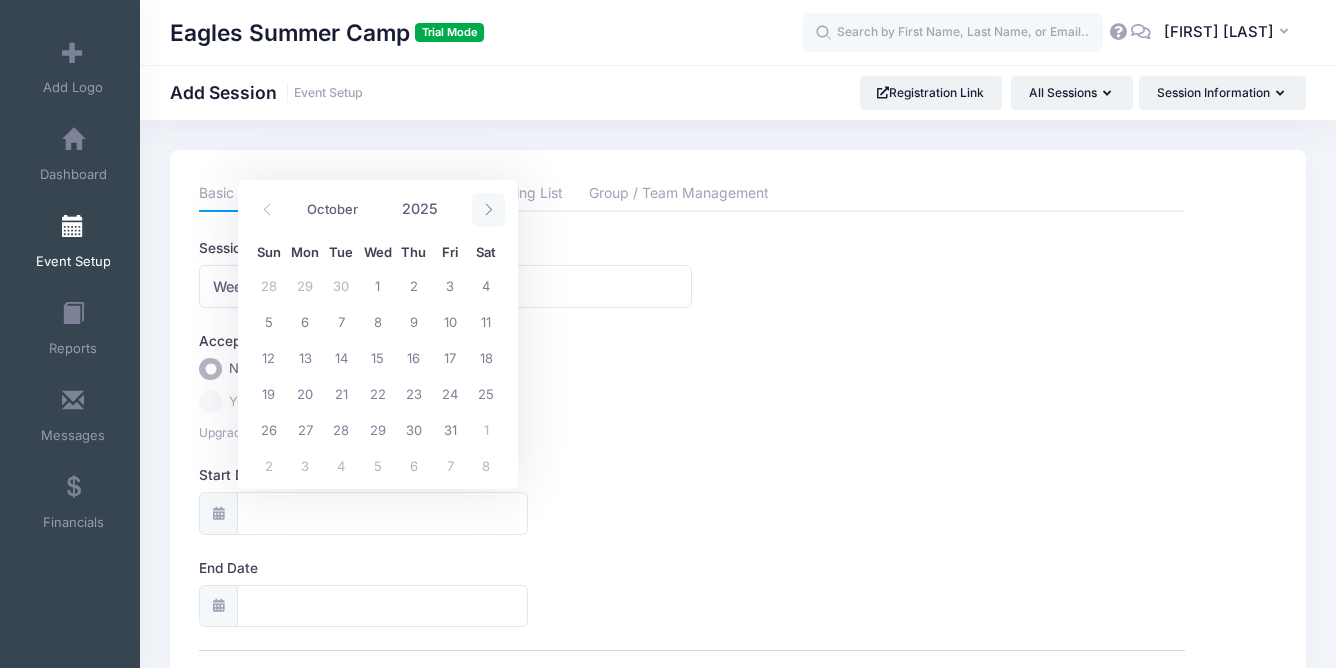click at bounding box center (488, 210) 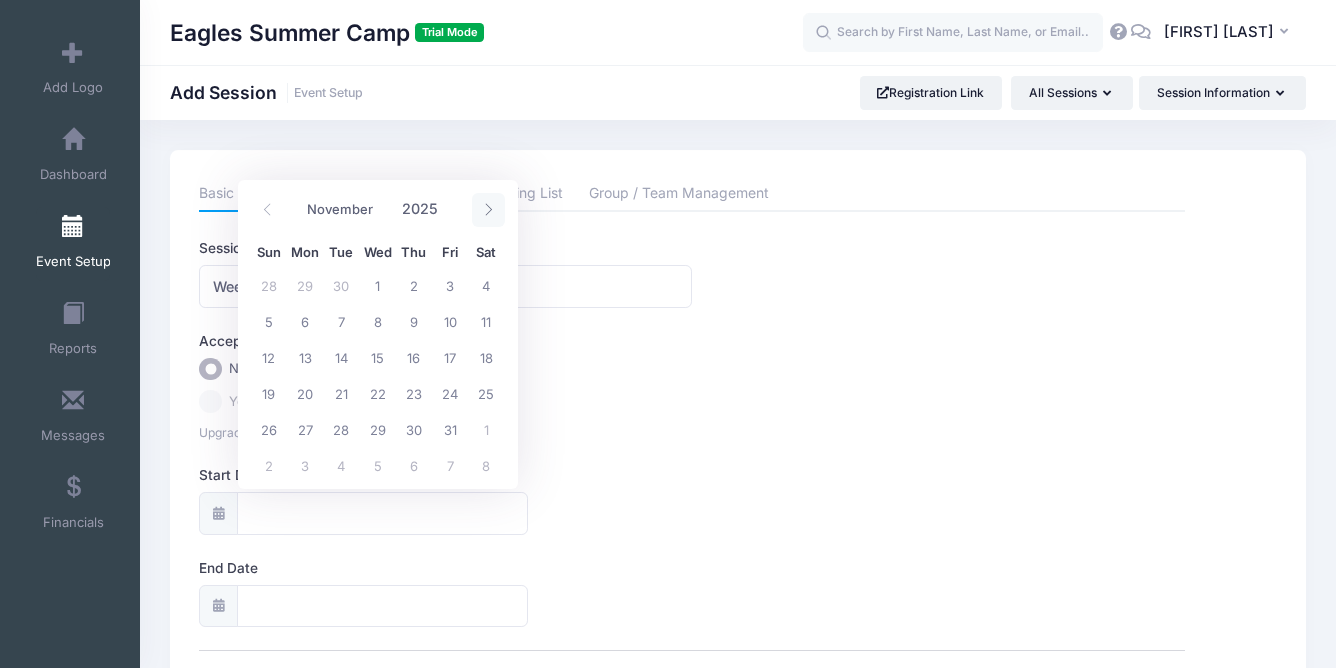 click at bounding box center [488, 210] 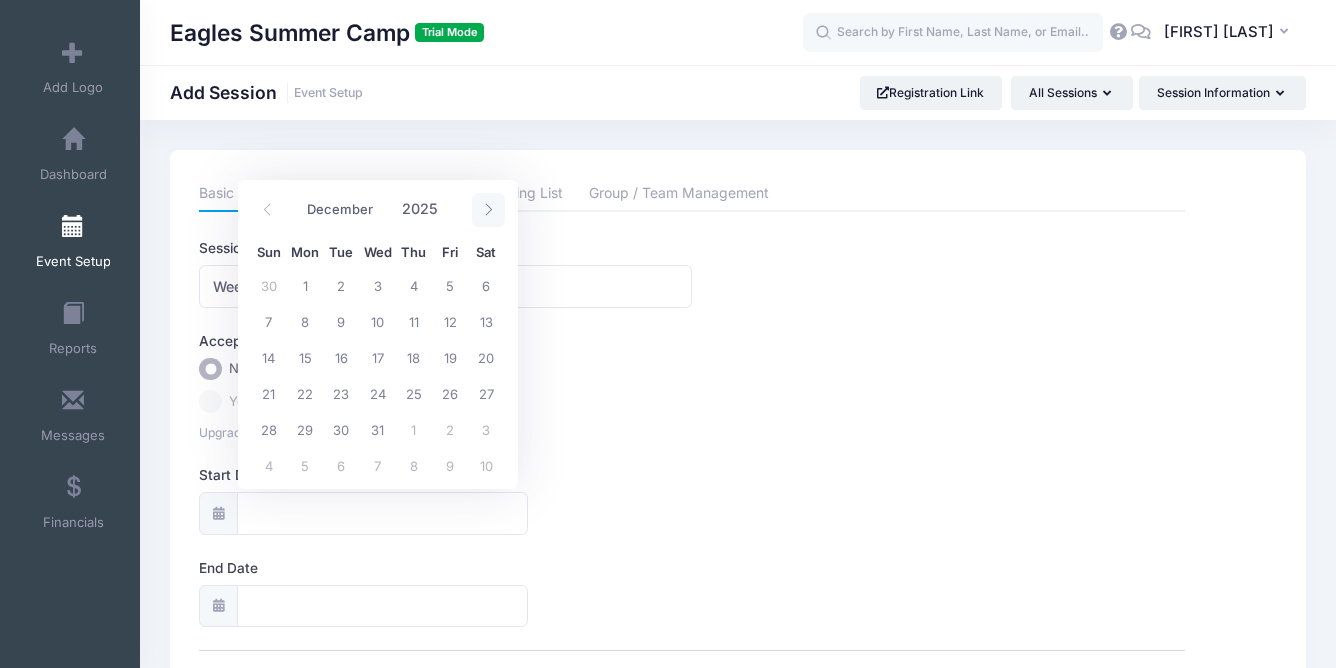 click at bounding box center (488, 210) 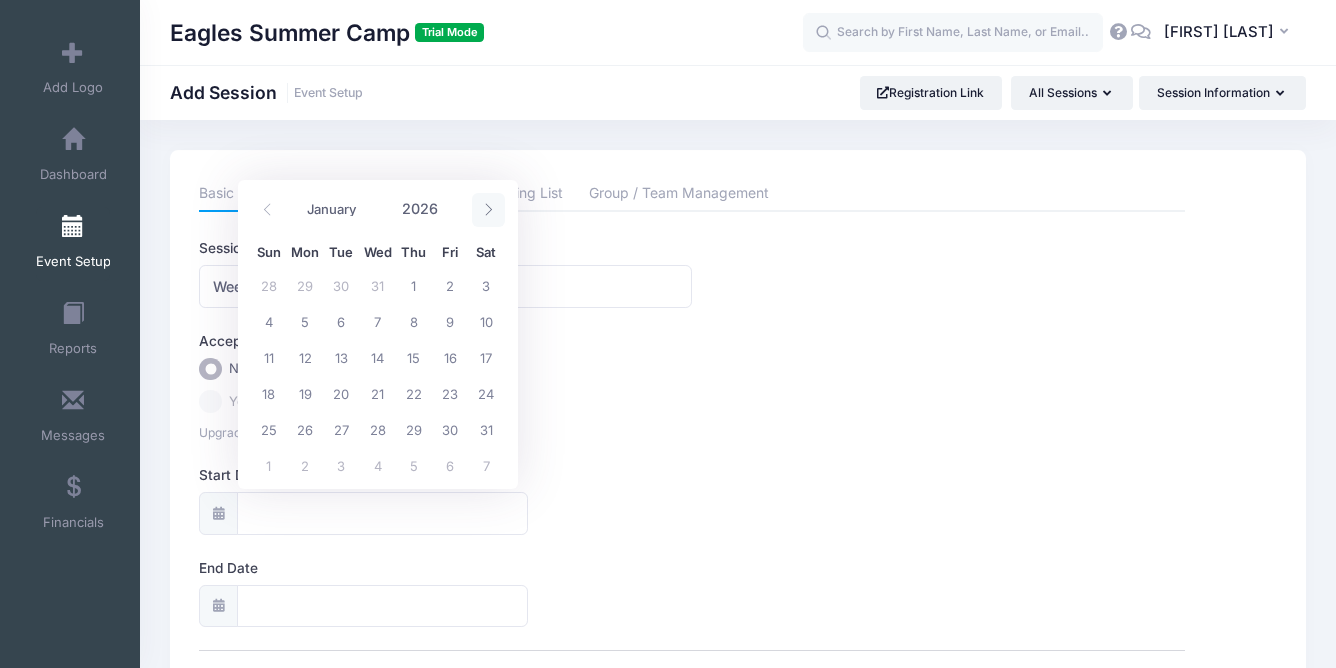 click at bounding box center (488, 210) 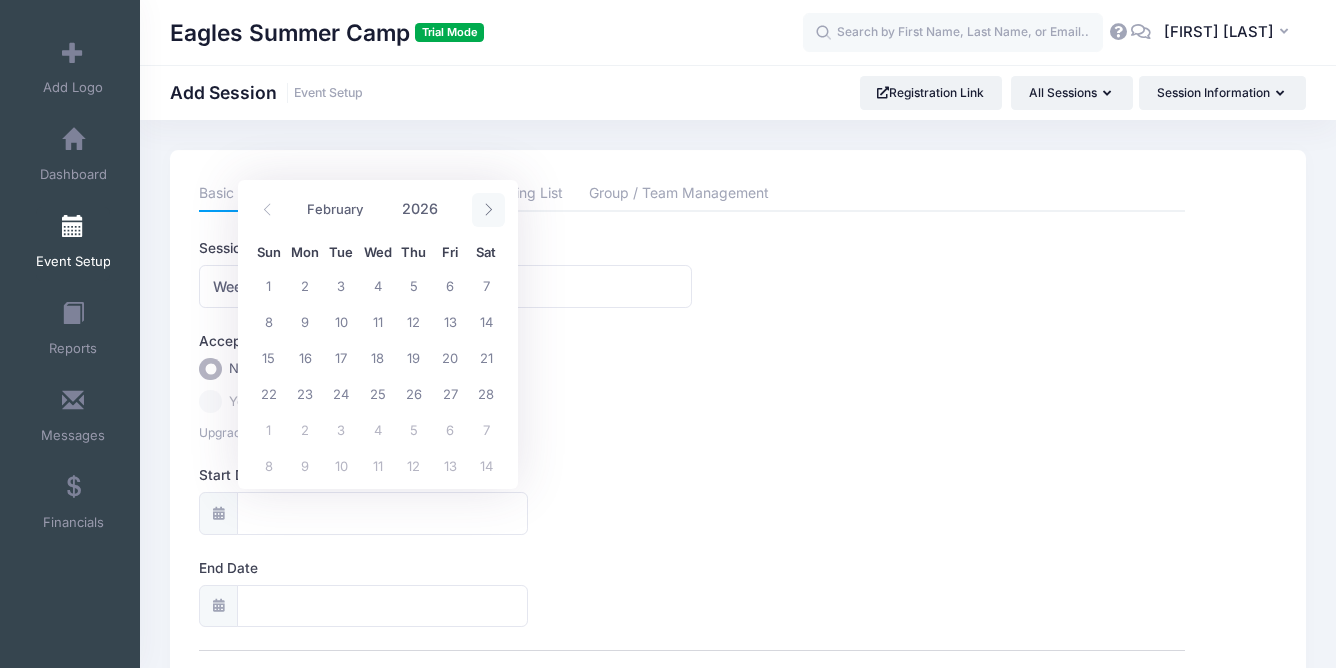 click at bounding box center (488, 210) 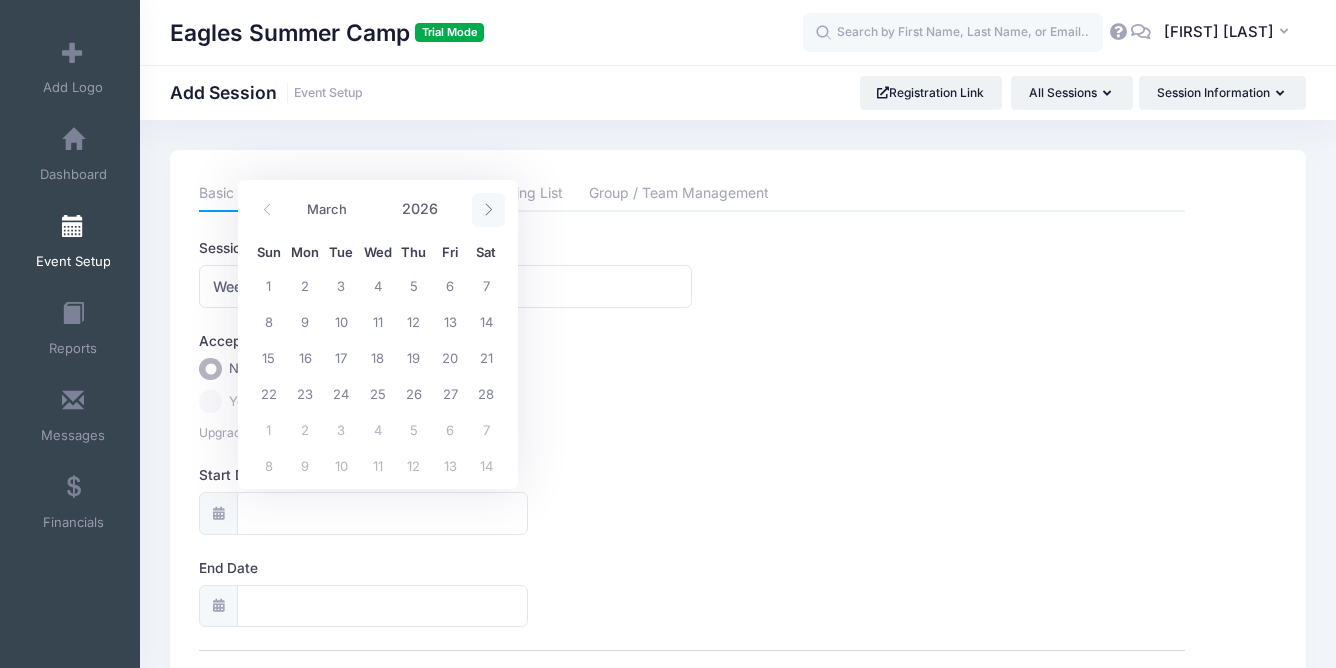 click at bounding box center [488, 210] 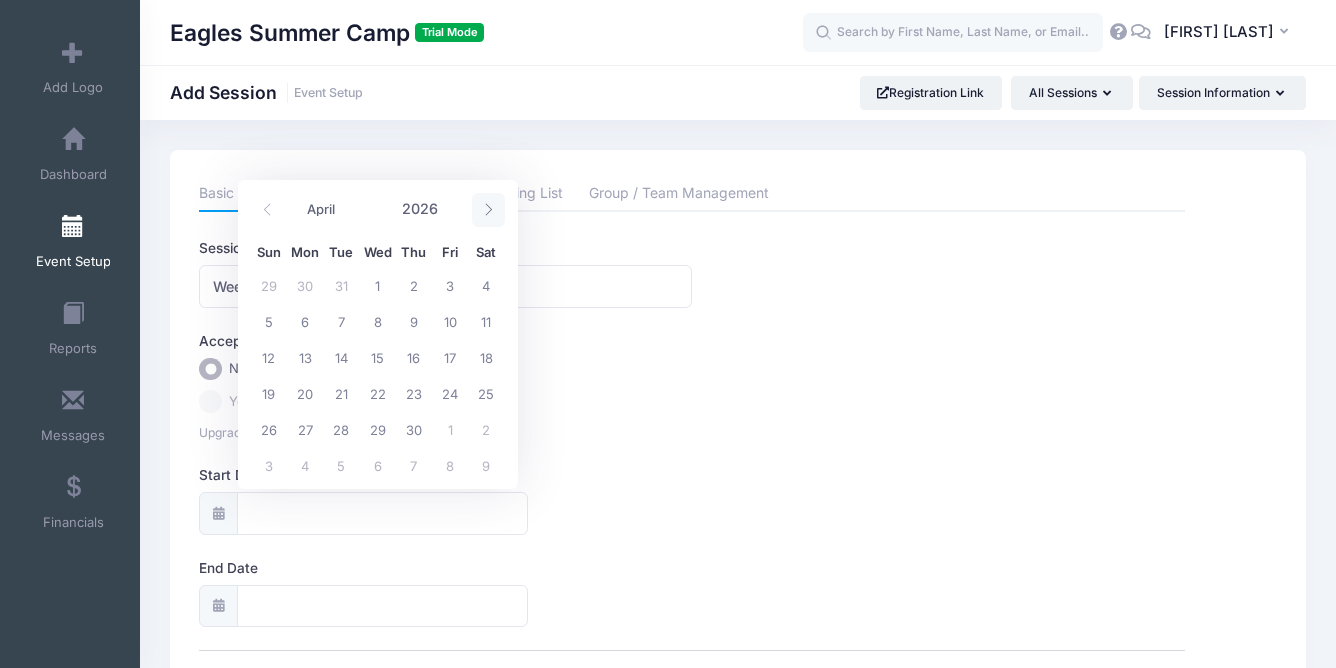 click at bounding box center [488, 210] 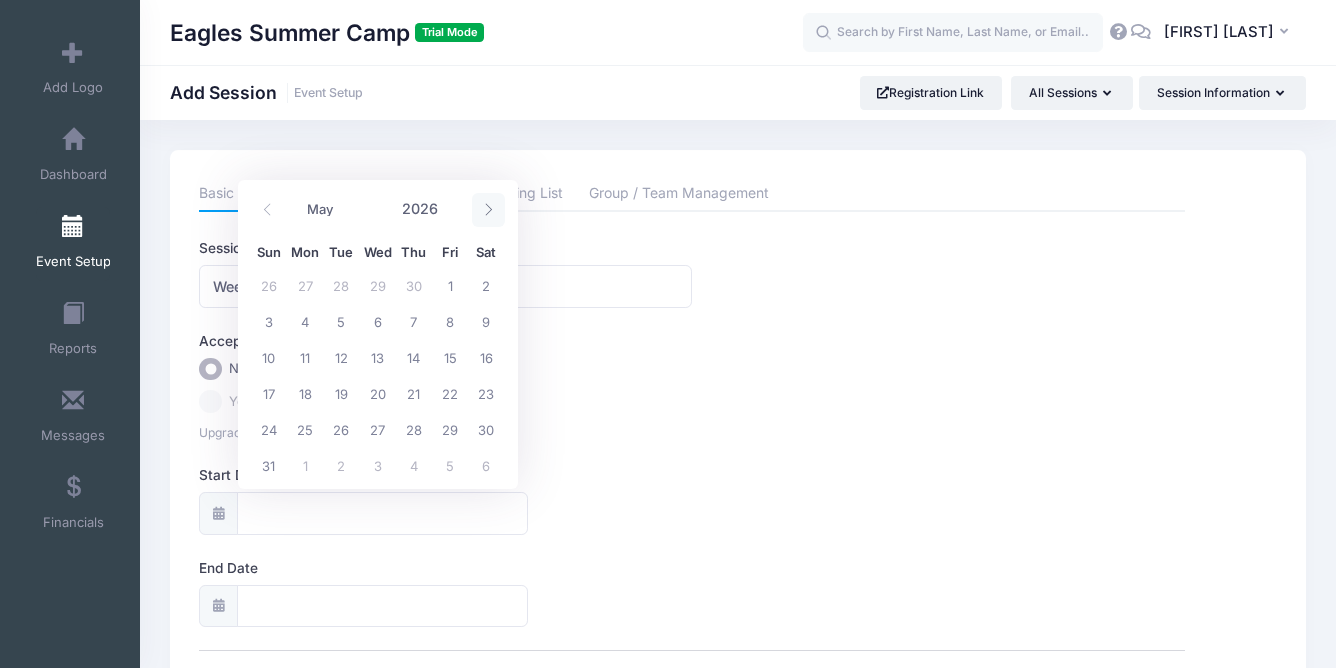 click at bounding box center [488, 210] 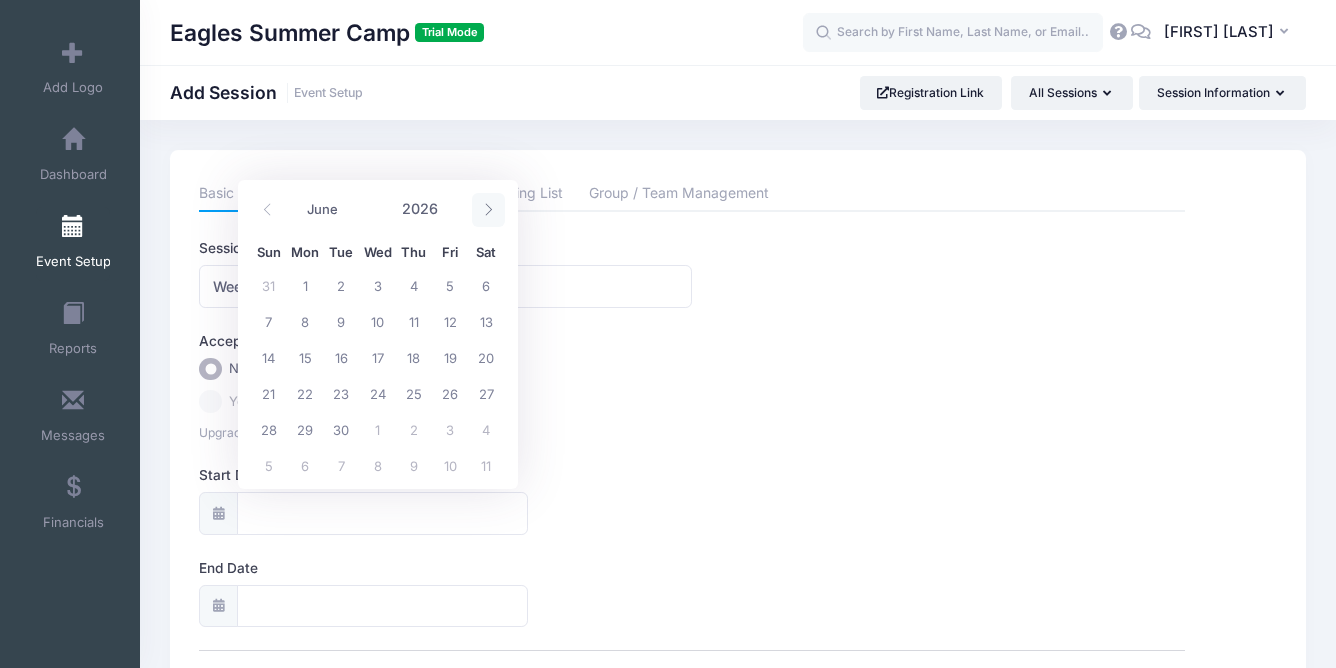 click at bounding box center [488, 210] 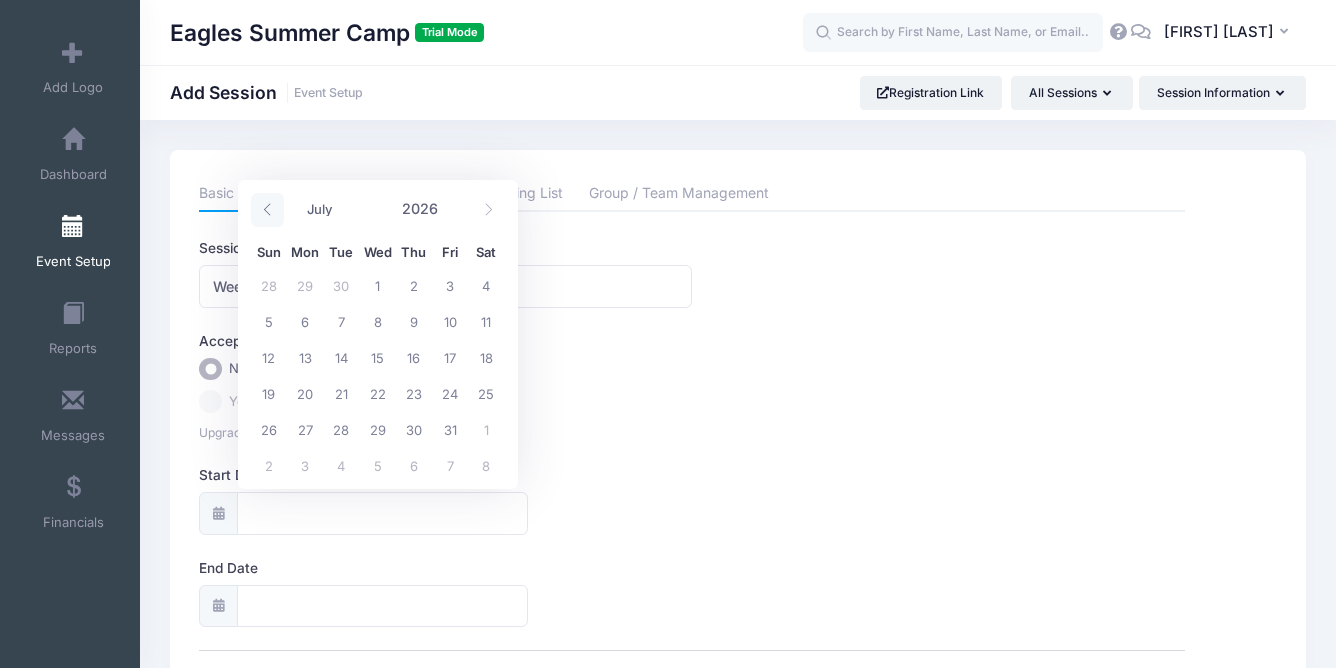 click 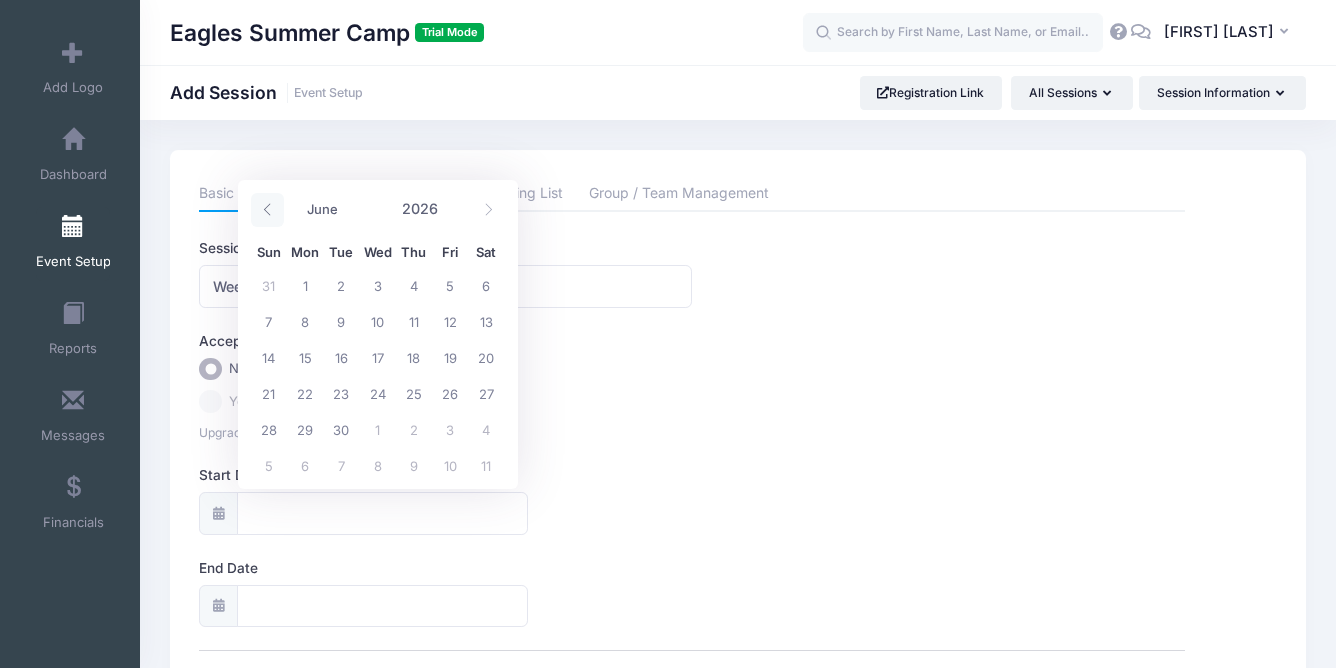 click 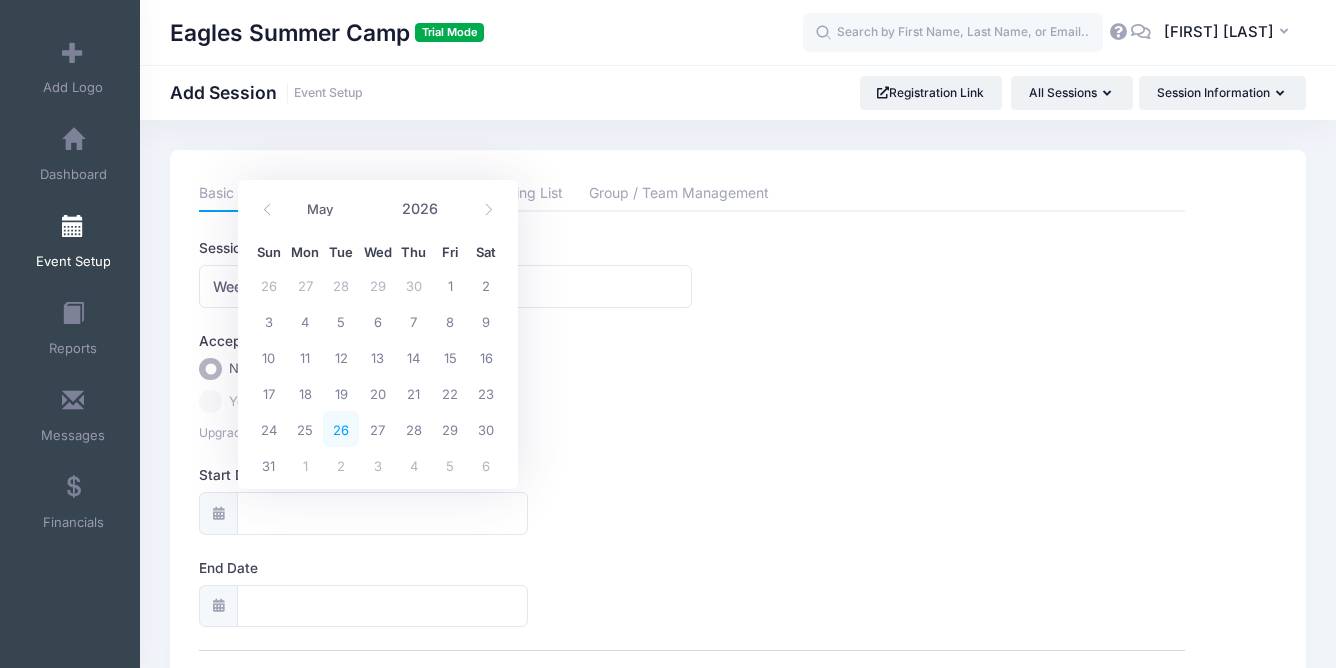 click on "26" at bounding box center [341, 429] 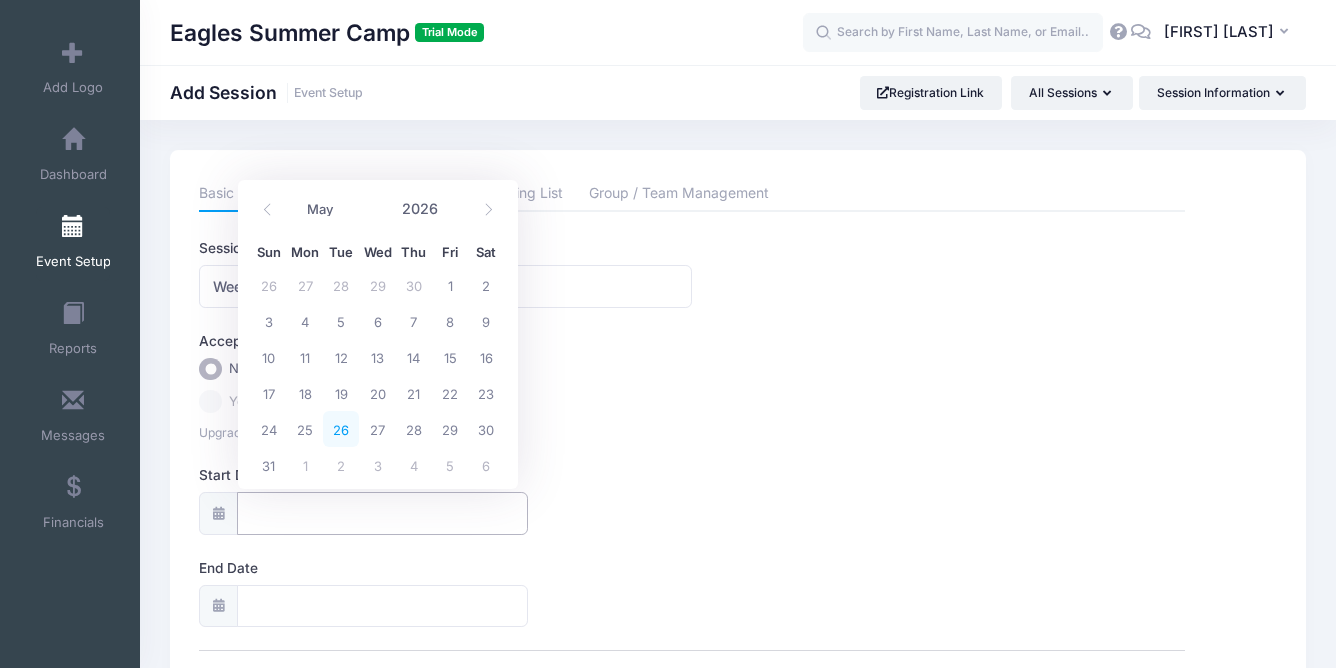 type on "05/26/2026" 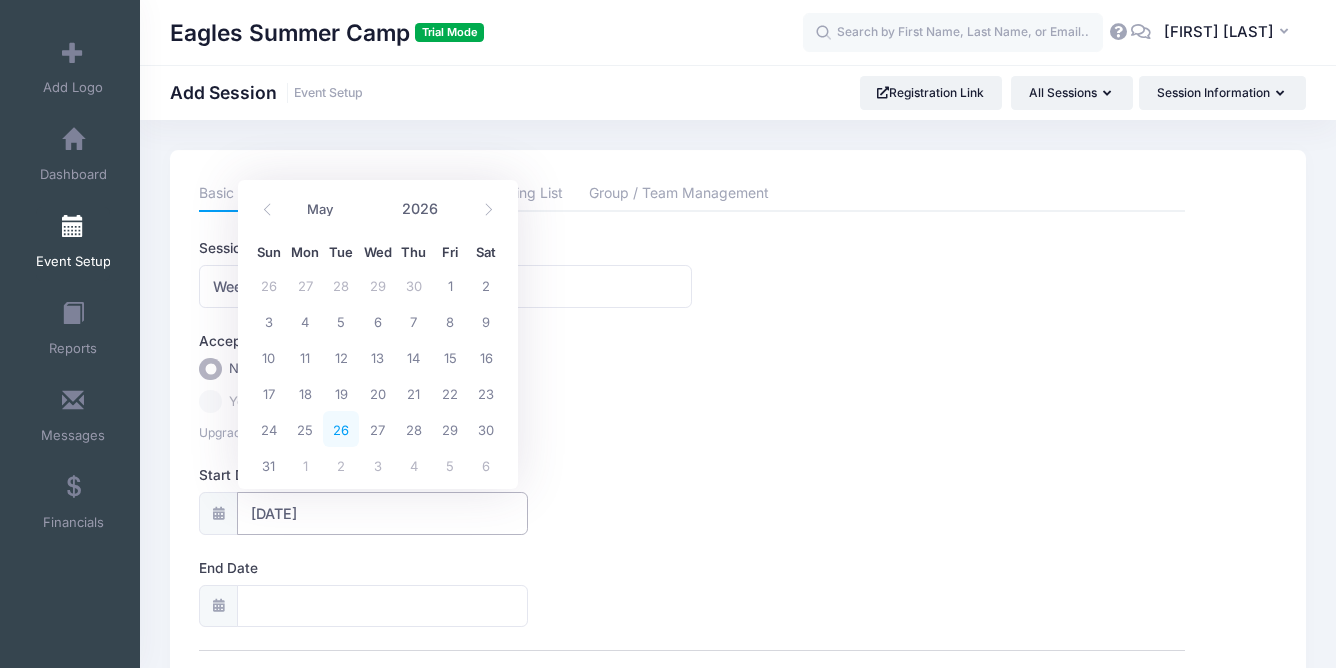 type on "05/27/2026" 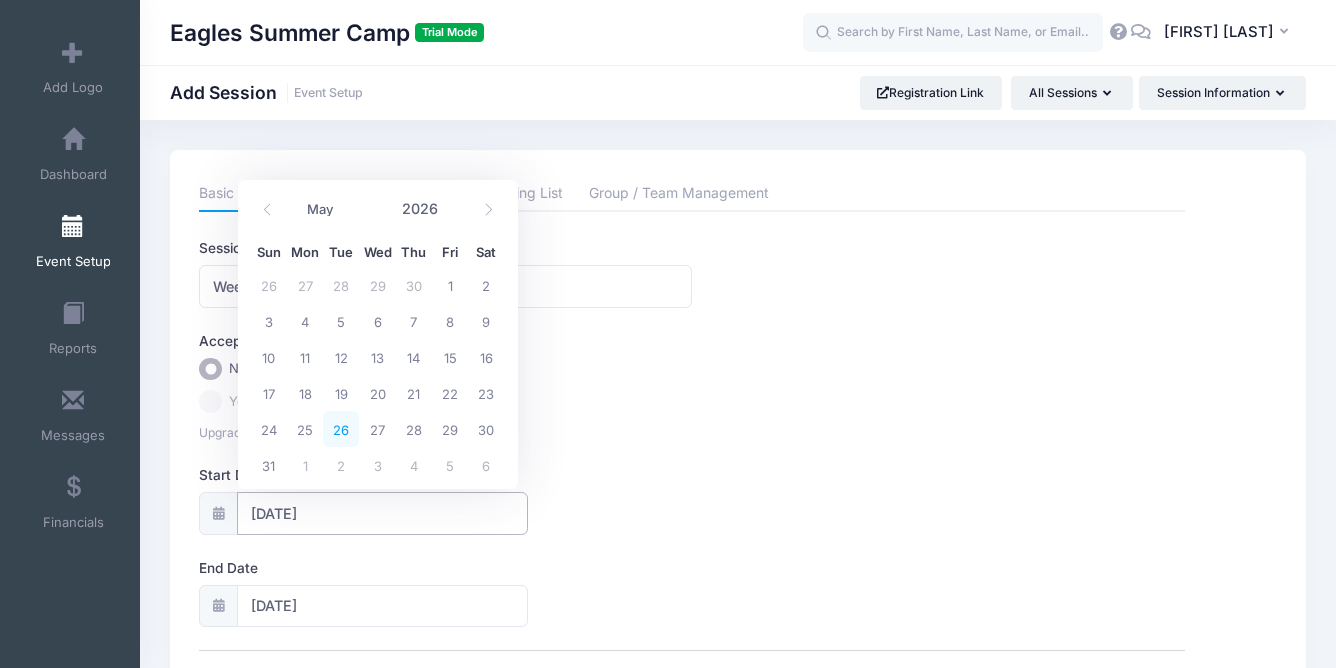 select on "4" 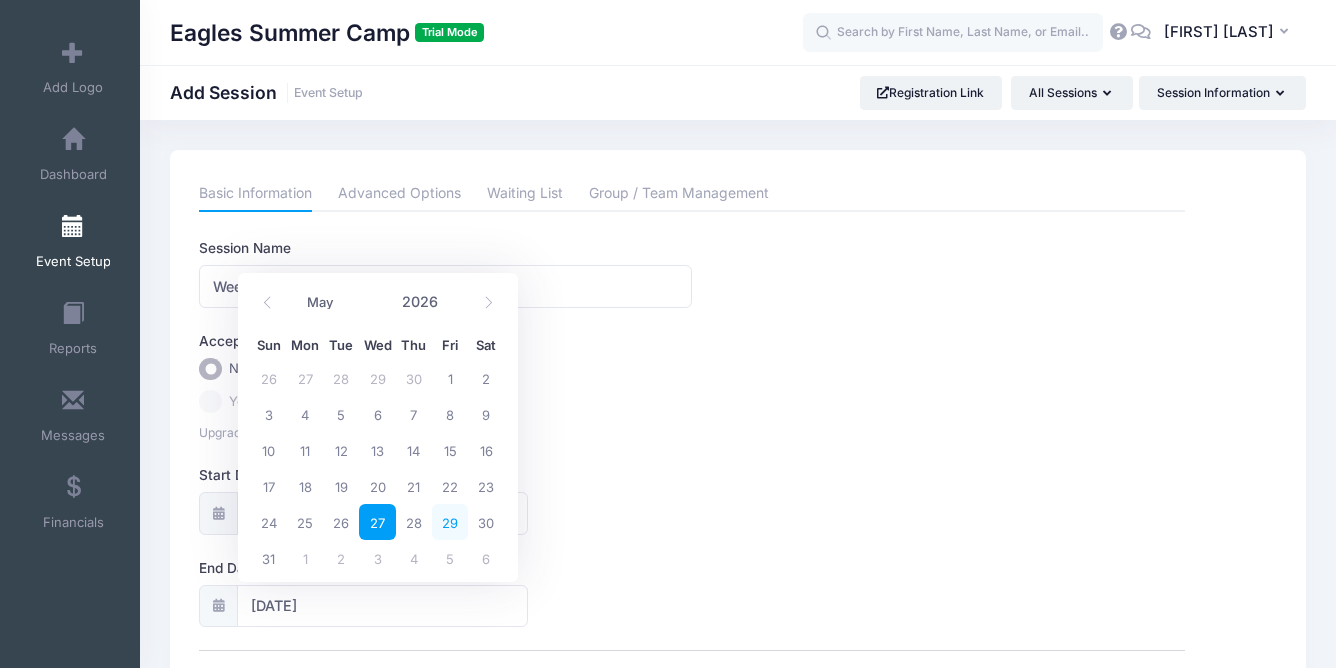click on "29" at bounding box center (450, 522) 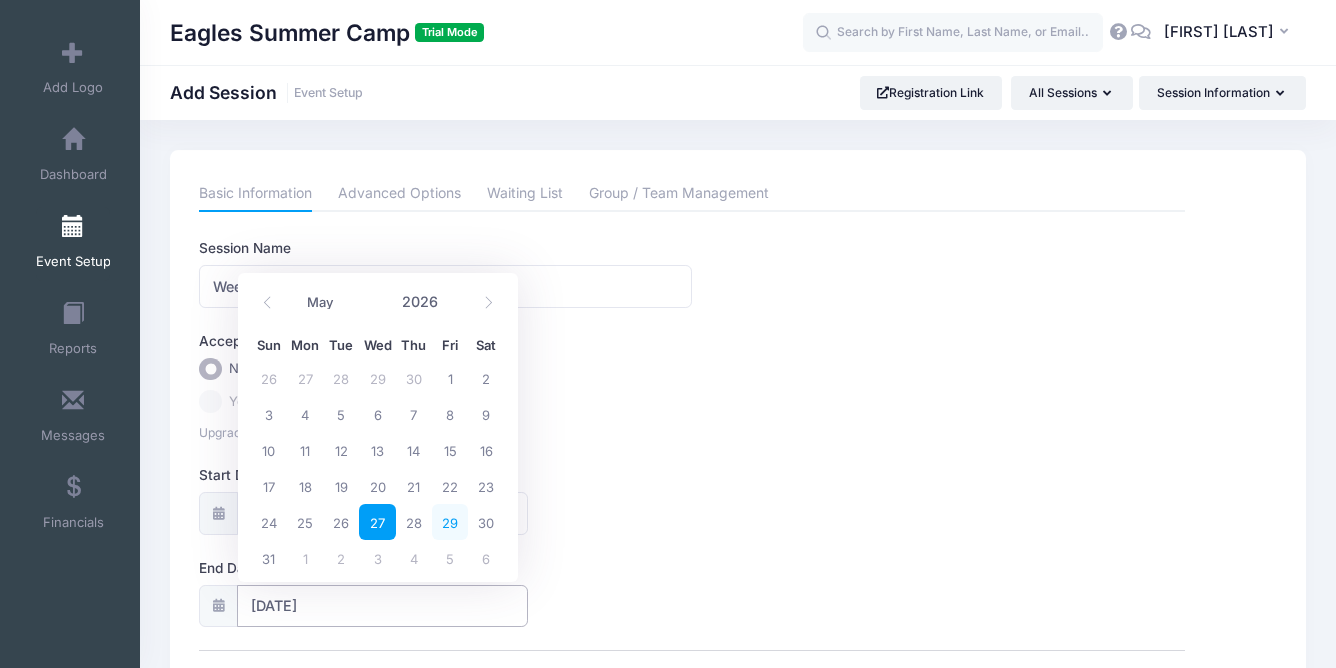 type on "05/29/2026" 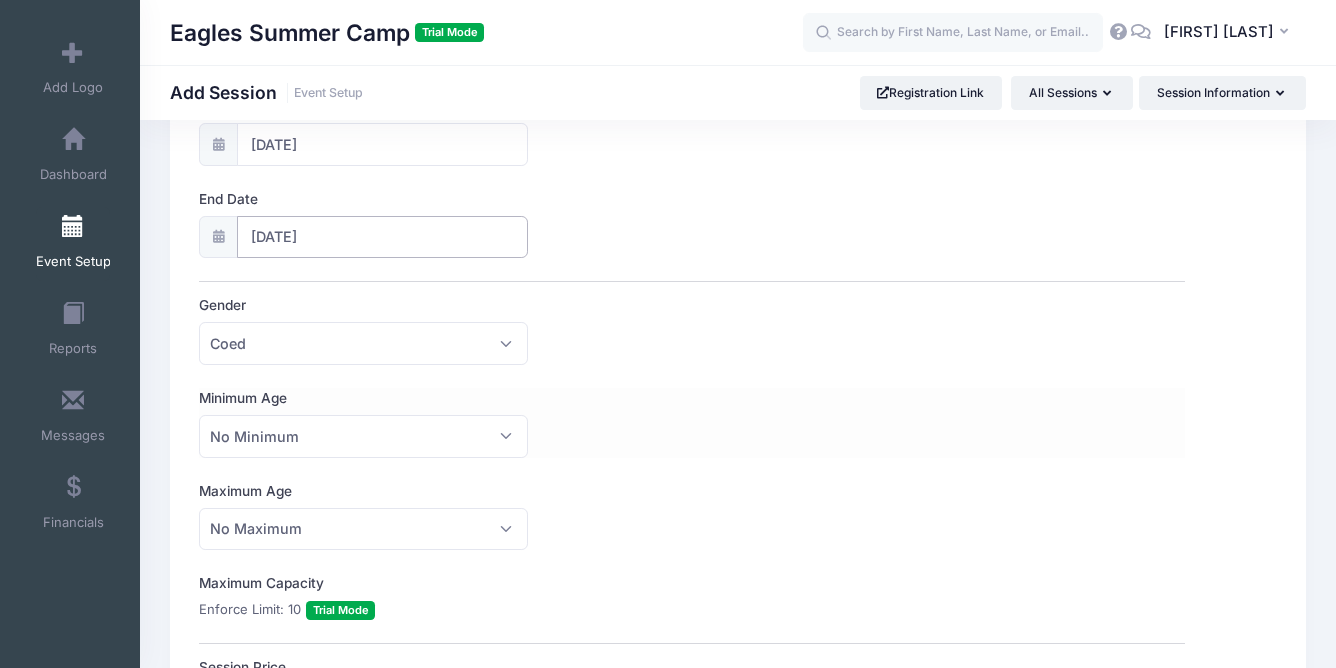 scroll, scrollTop: 389, scrollLeft: 0, axis: vertical 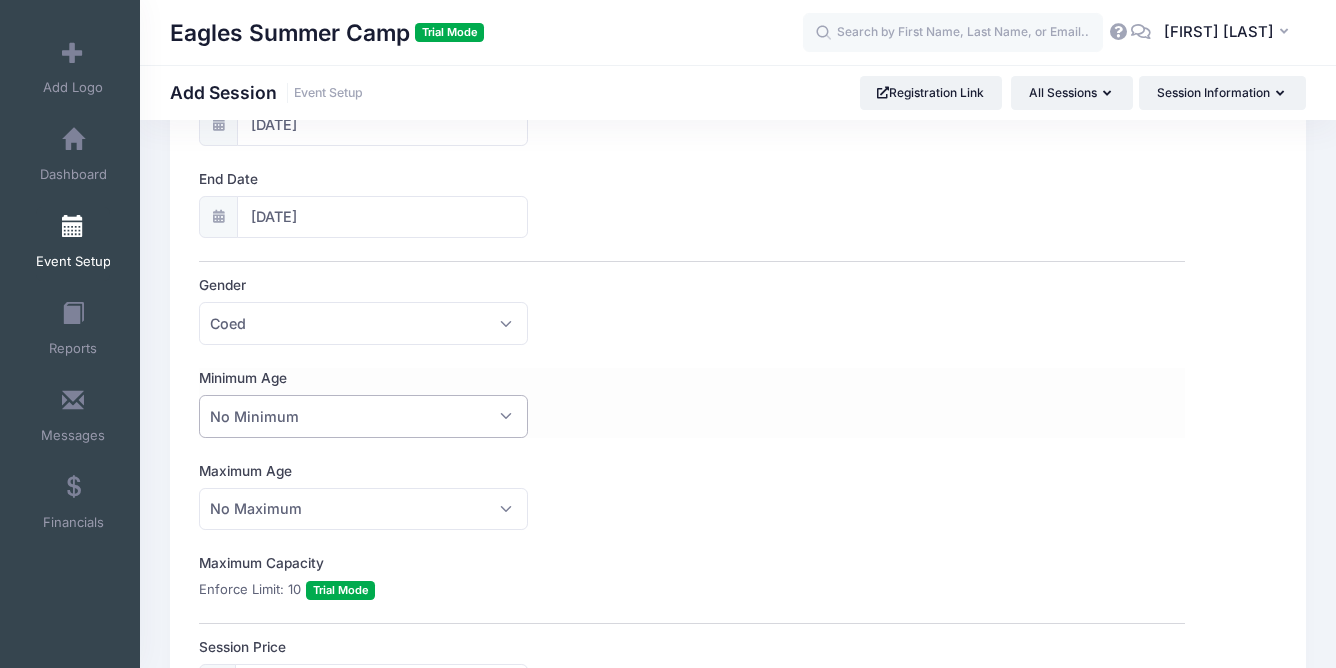 click on "No Minimum" at bounding box center (363, 416) 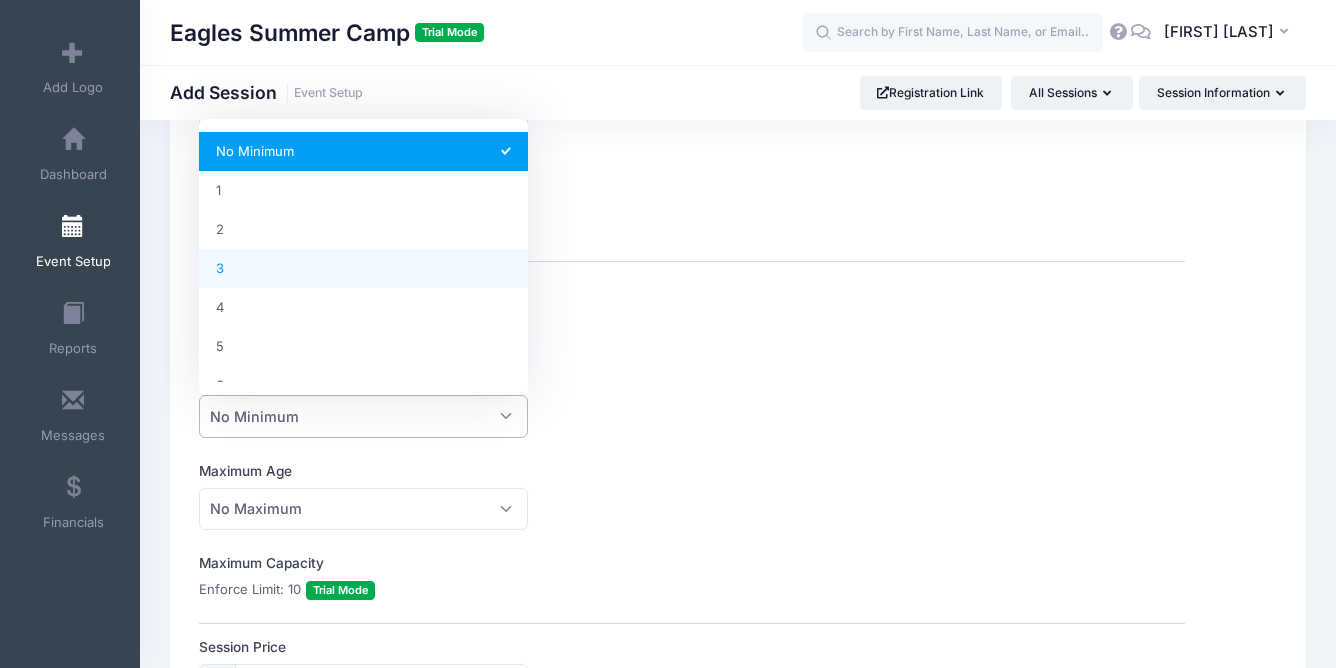 select on "3" 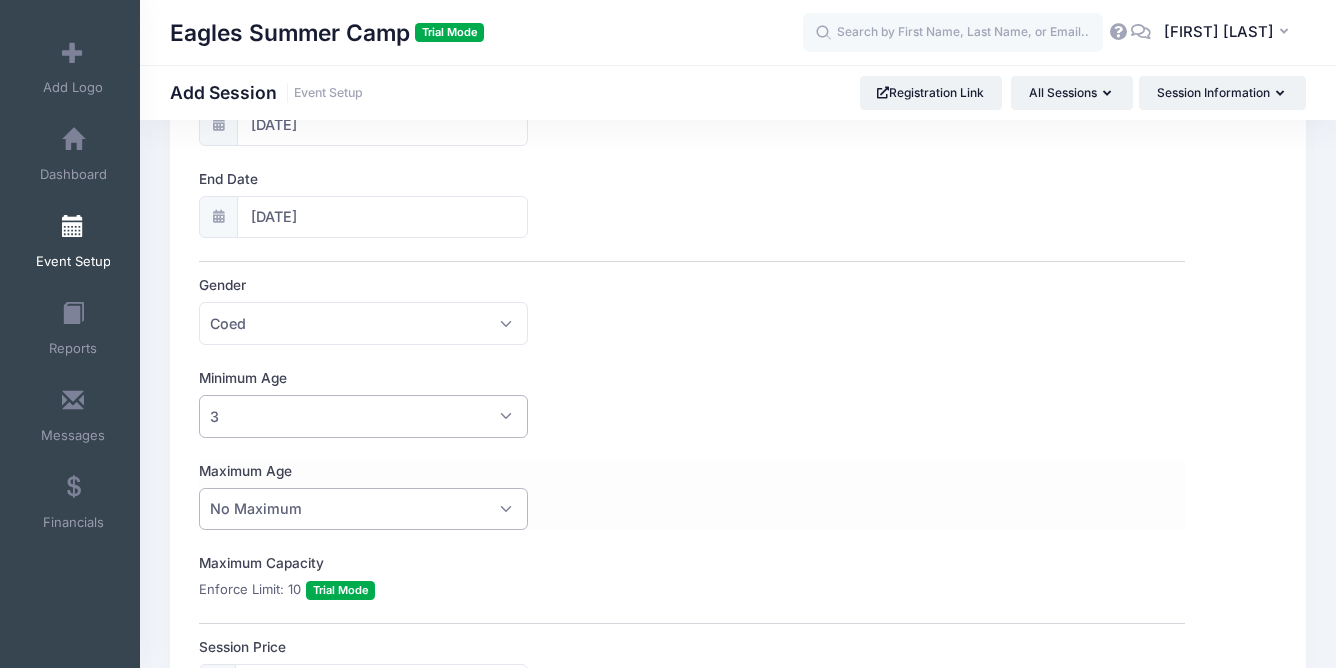 click on "No Maximum" at bounding box center (363, 509) 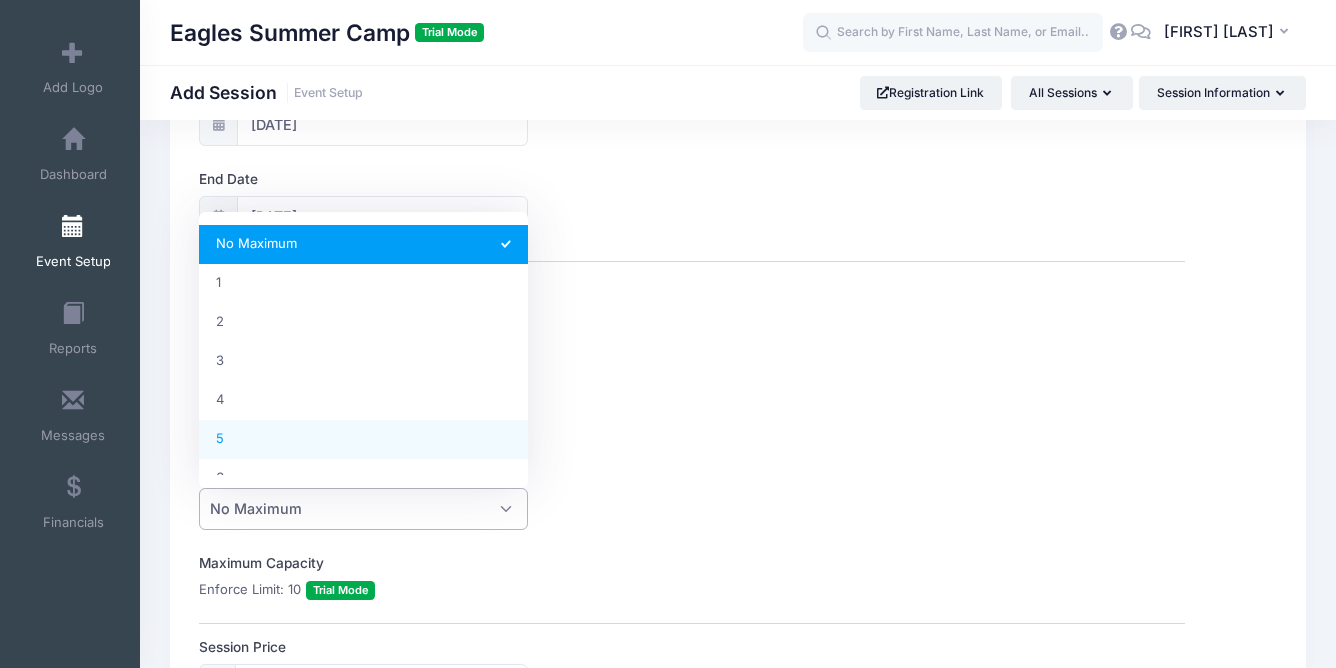 select on "5" 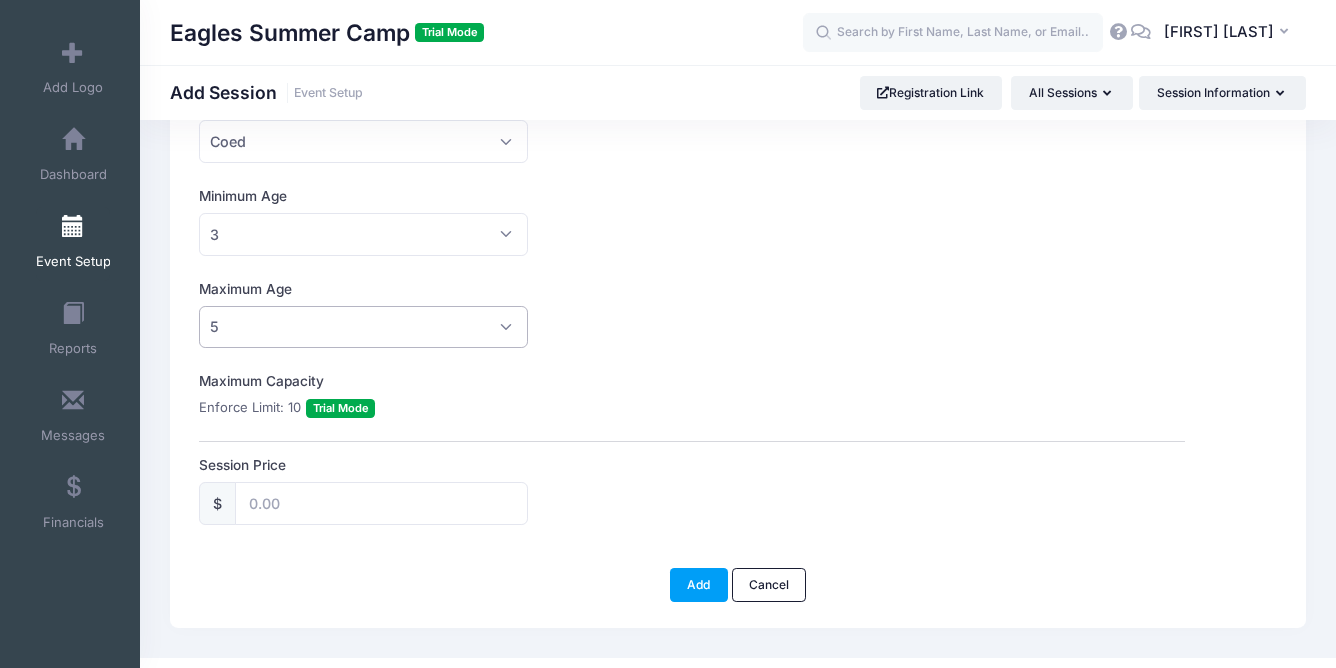 scroll, scrollTop: 572, scrollLeft: 0, axis: vertical 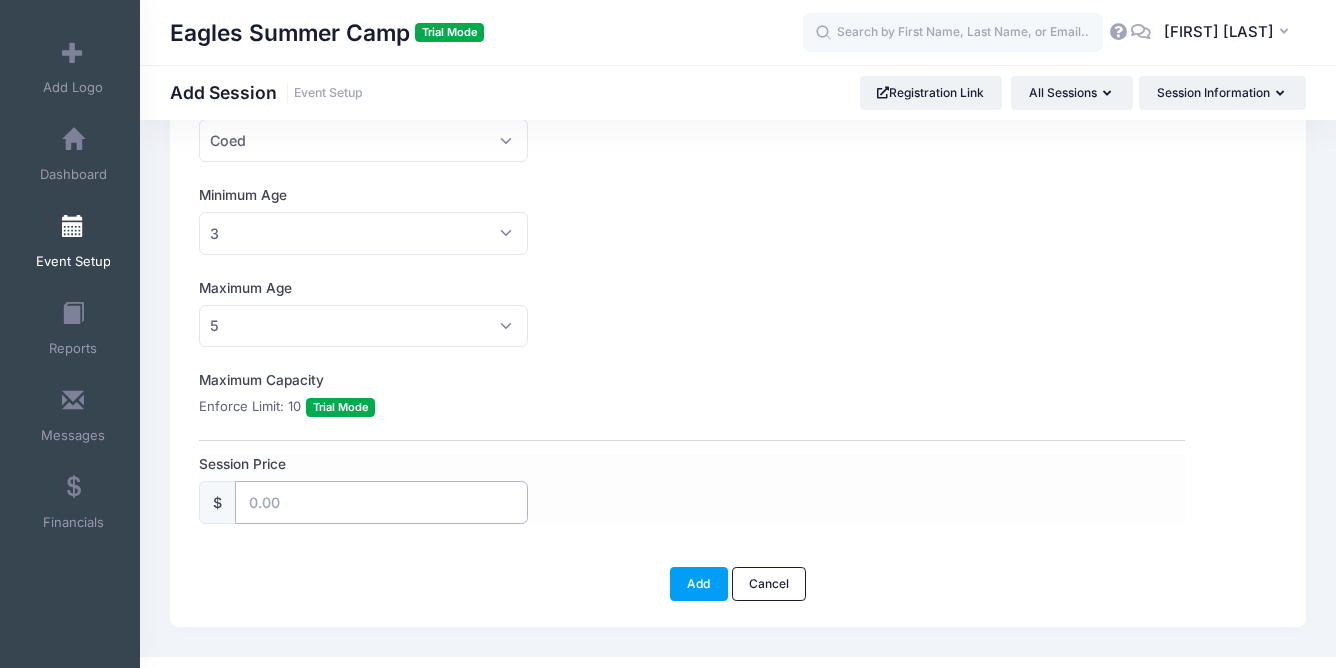 click on "Session Price" at bounding box center (381, 502) 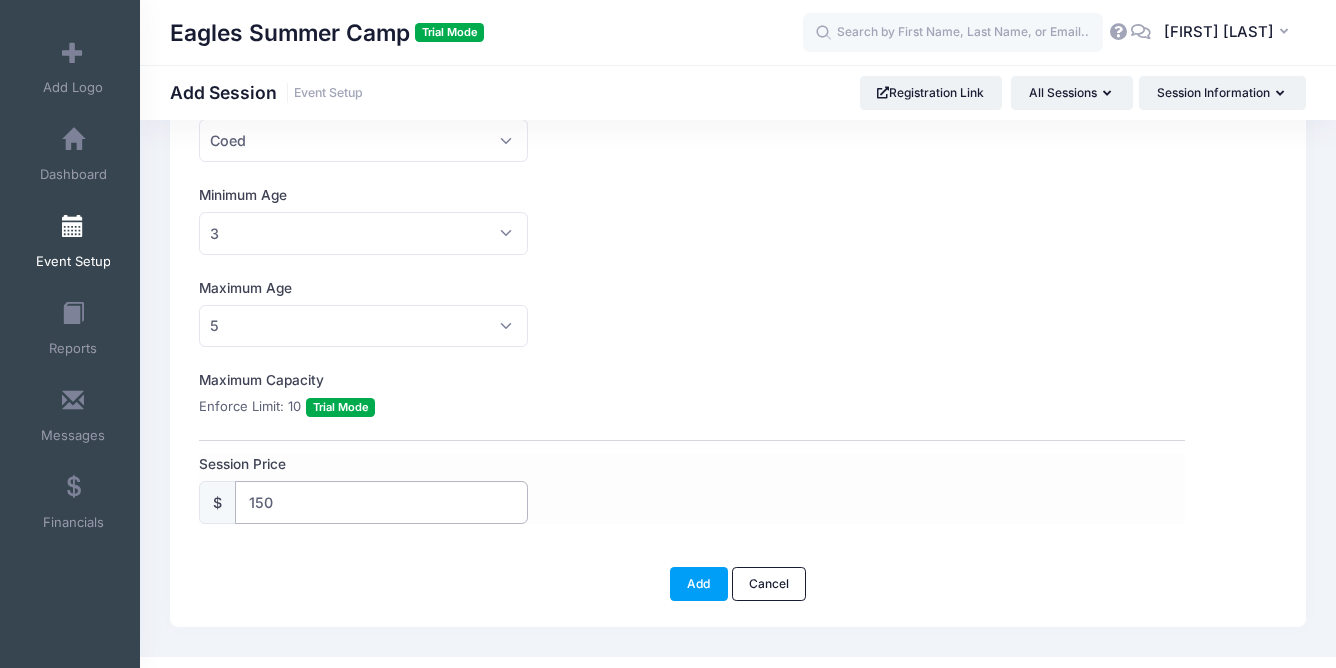 type on "150" 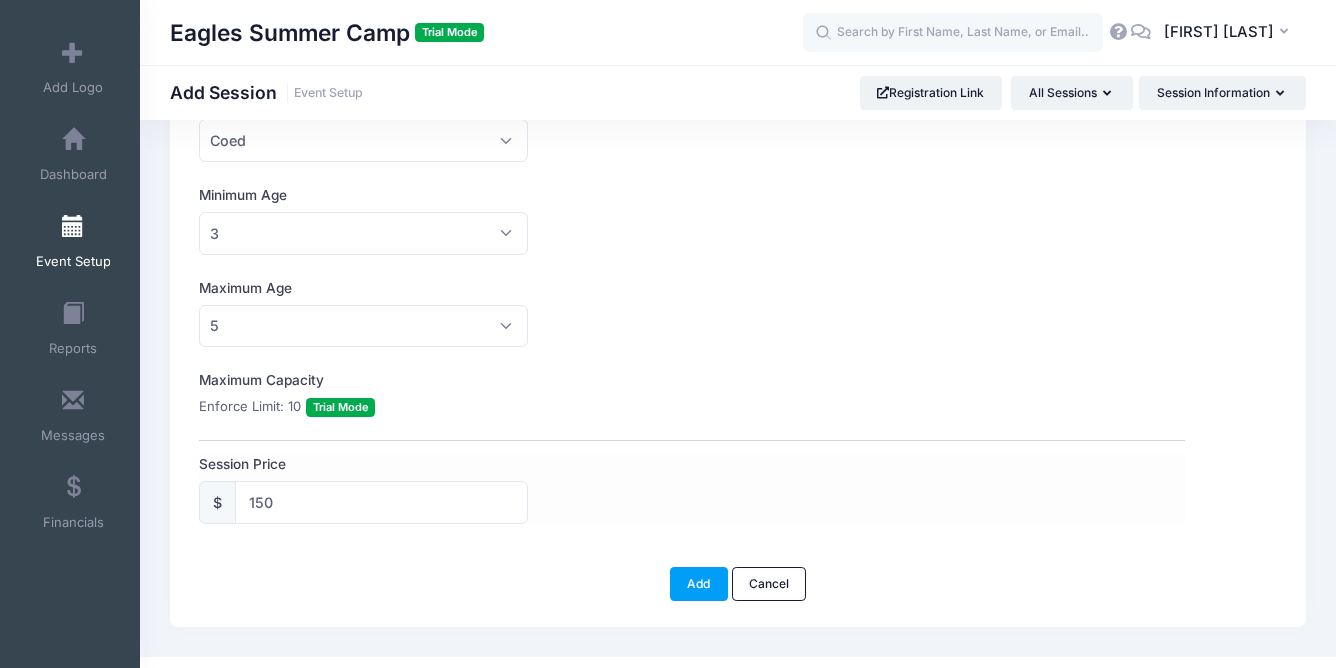 click on "Session Price
$
150" at bounding box center (692, 489) 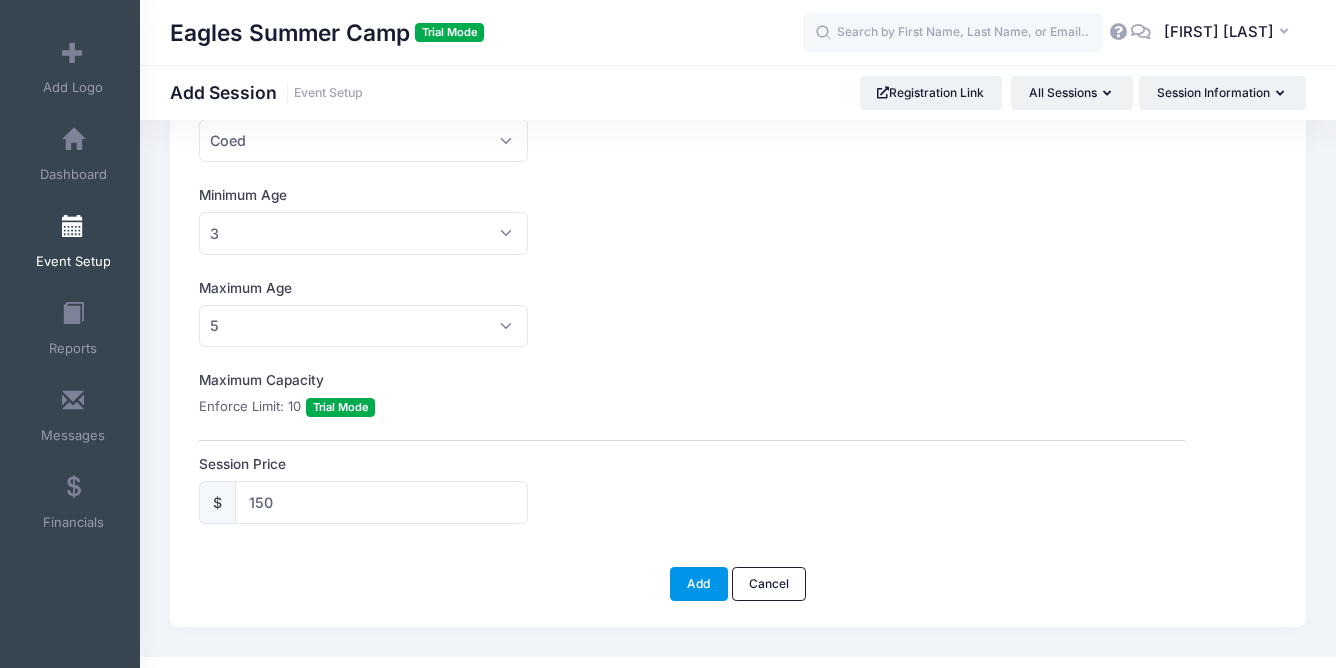 click on "Add" at bounding box center (699, 584) 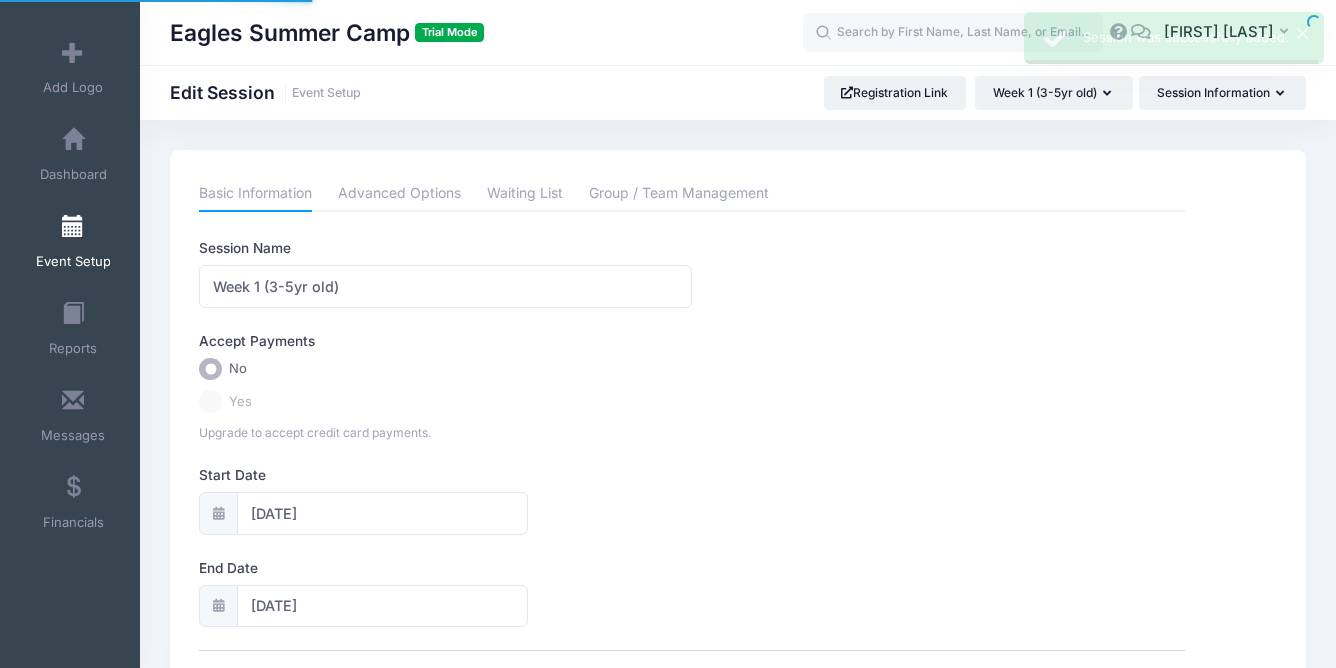 scroll, scrollTop: 0, scrollLeft: 0, axis: both 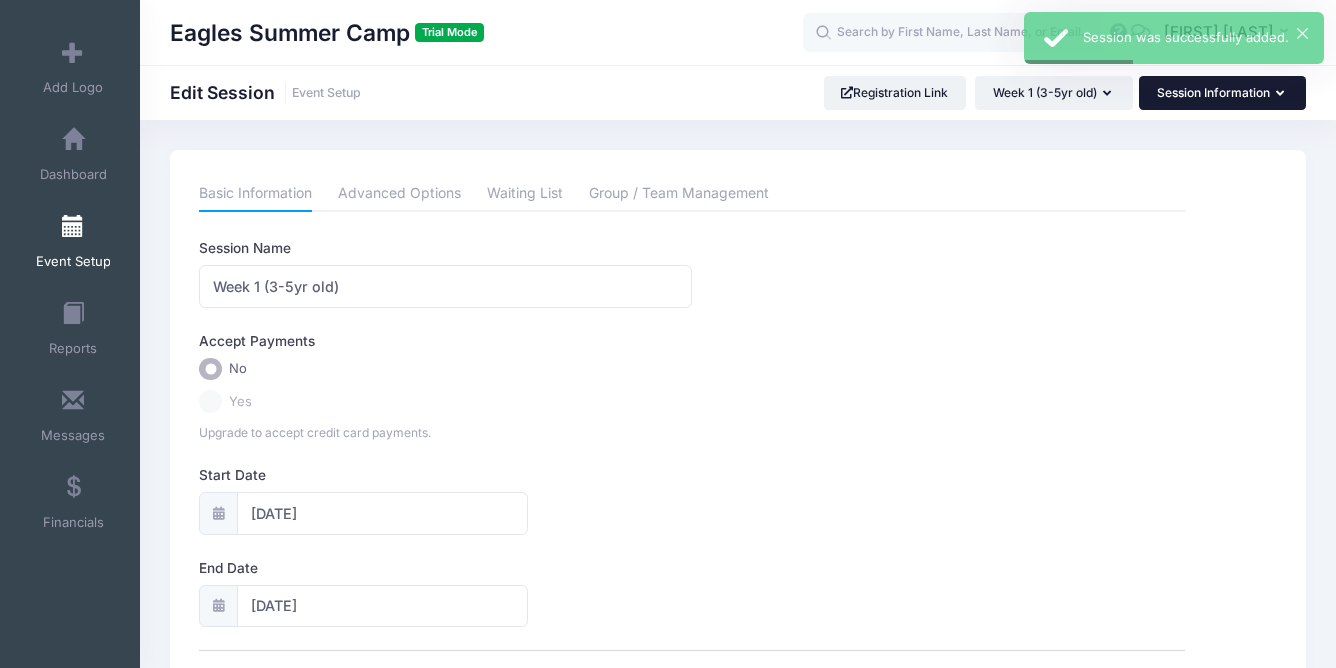 click on "Session Information" at bounding box center [1222, 93] 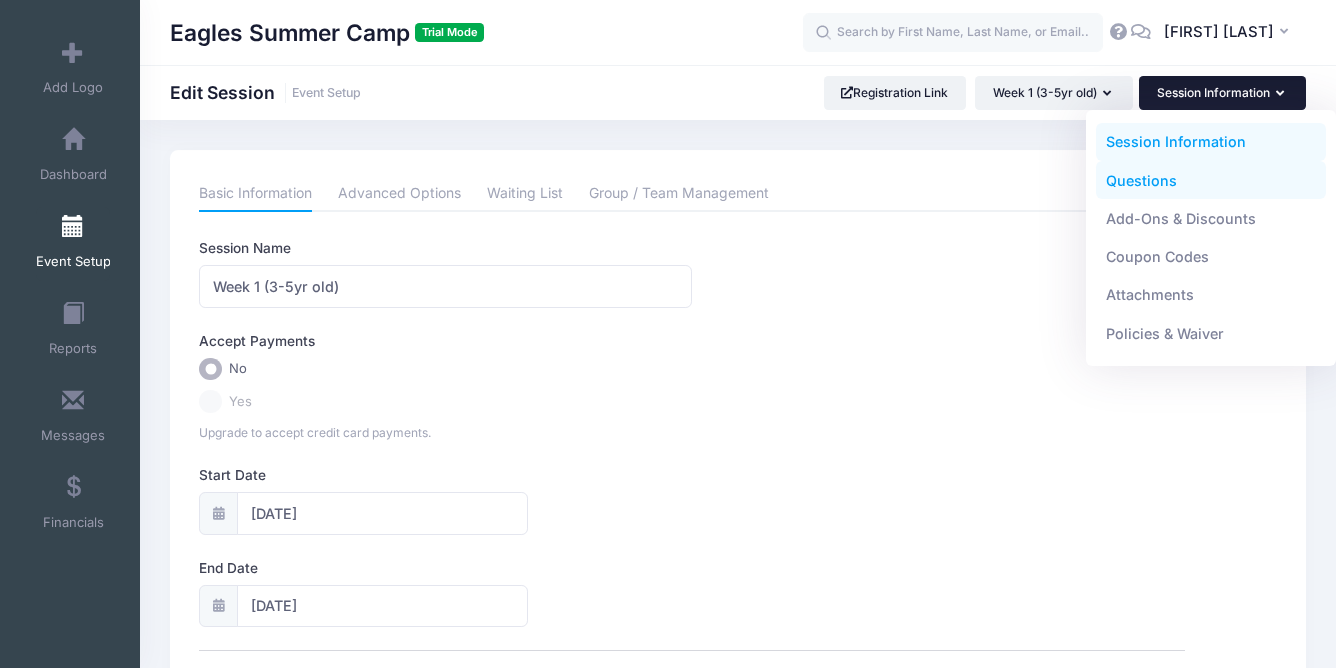 click on "Questions" at bounding box center (1211, 180) 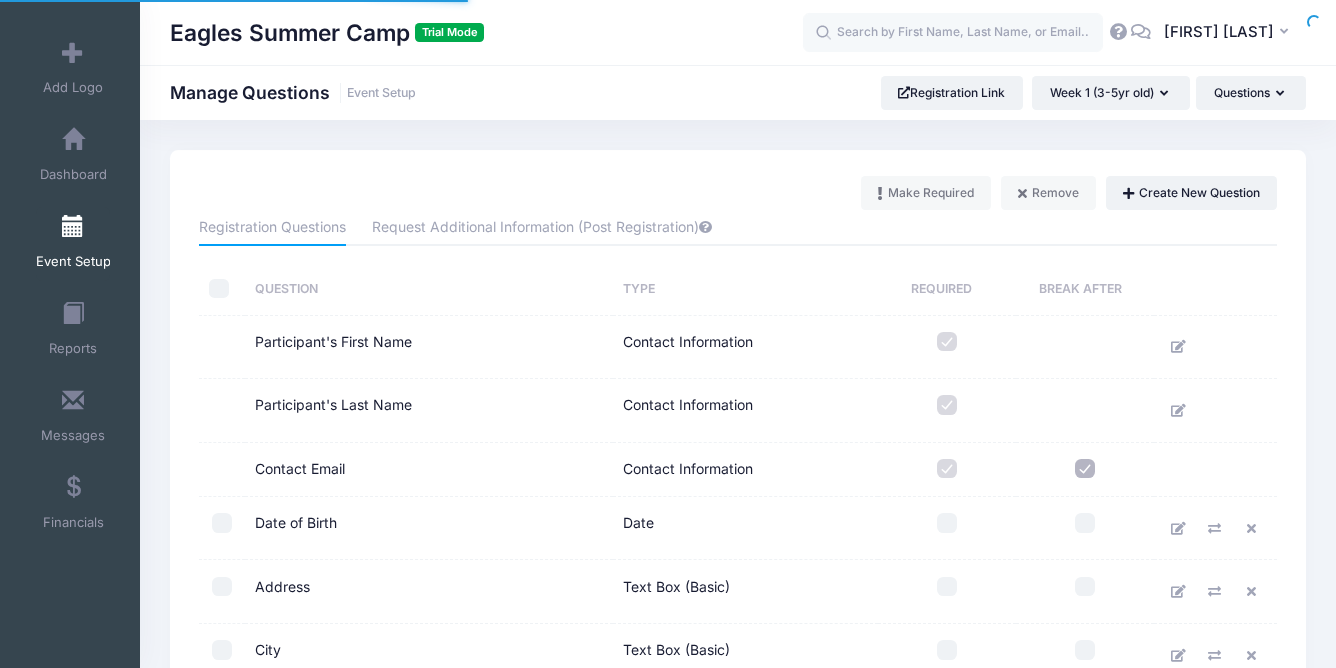 scroll, scrollTop: 0, scrollLeft: 0, axis: both 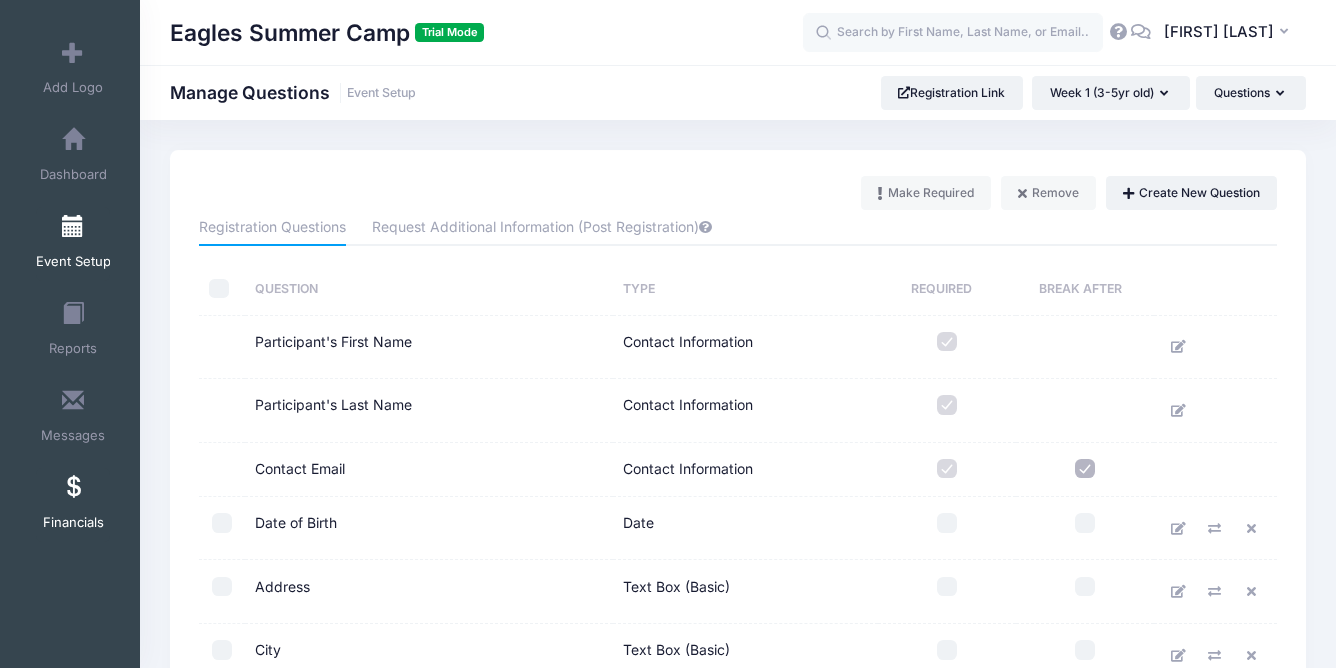 click at bounding box center [73, 488] 